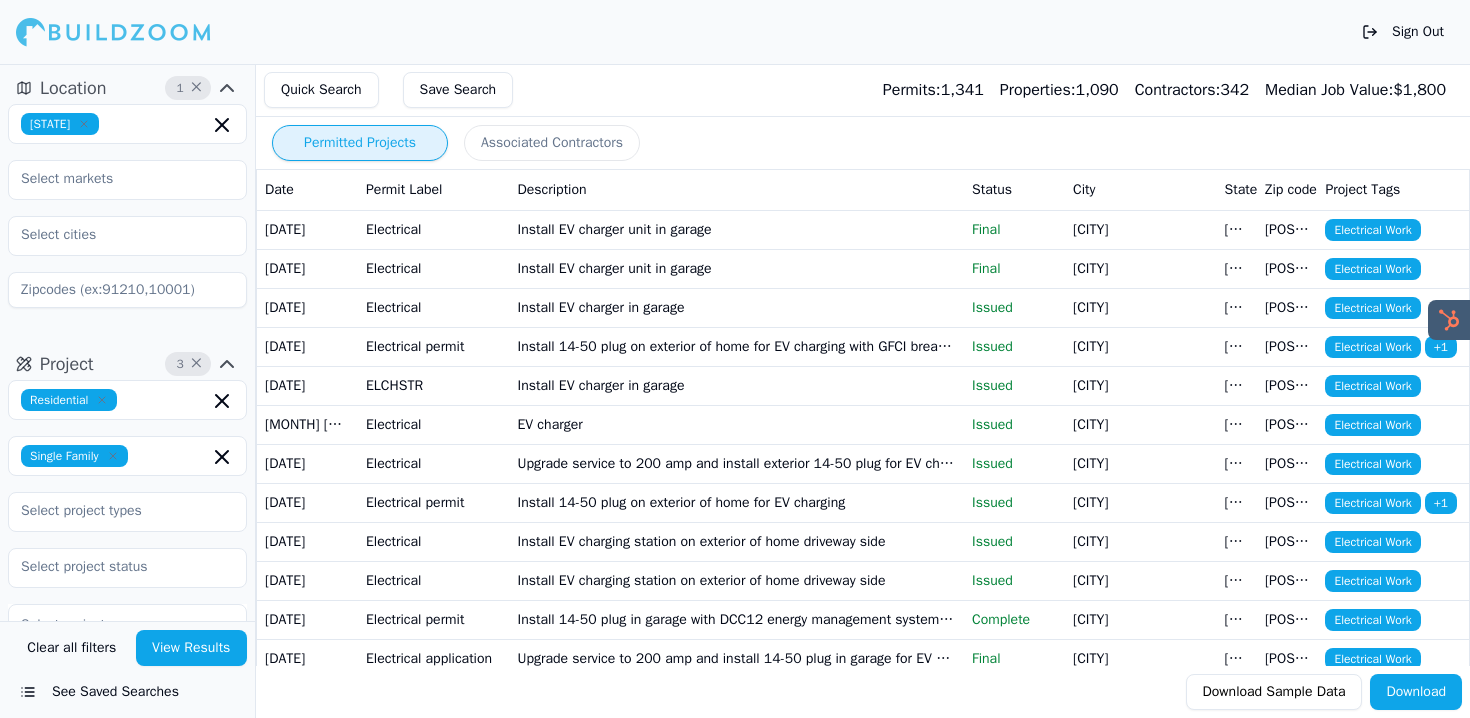 scroll, scrollTop: 0, scrollLeft: 0, axis: both 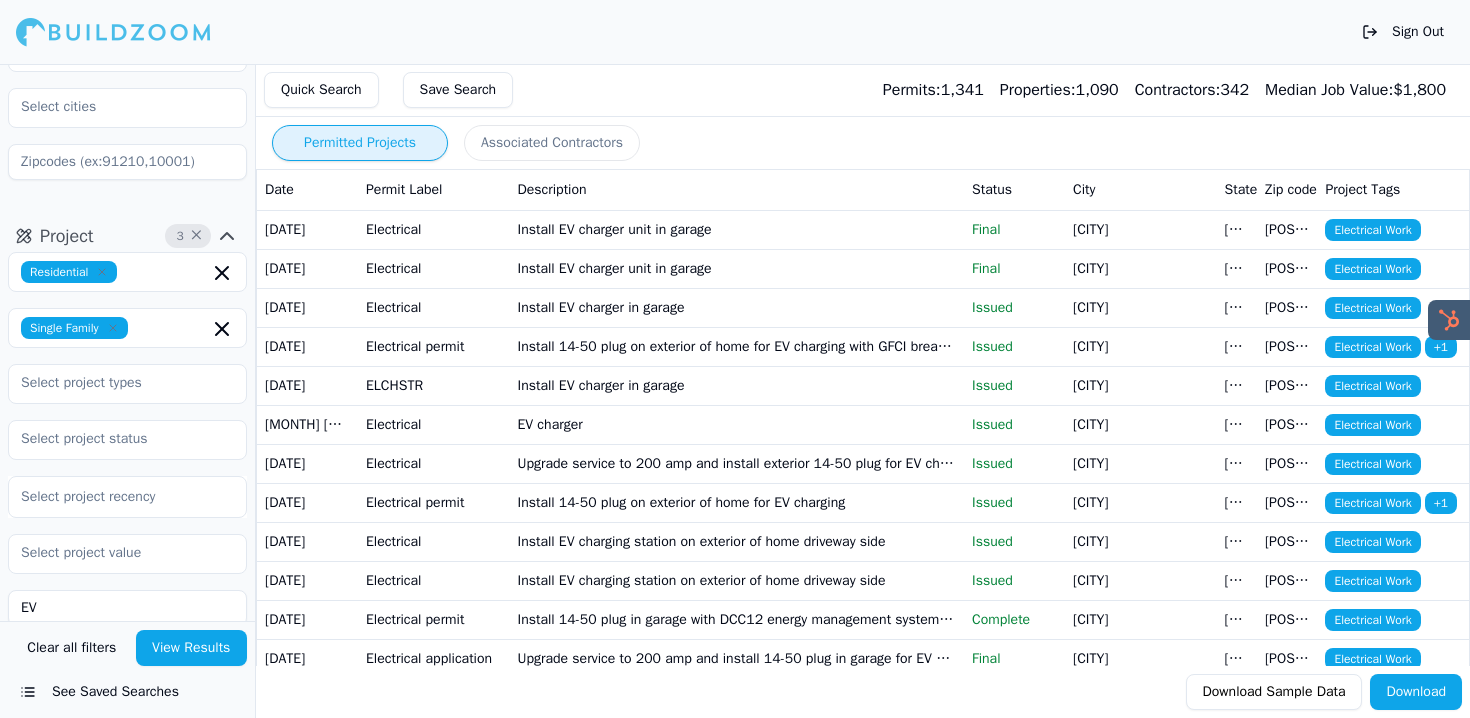 type 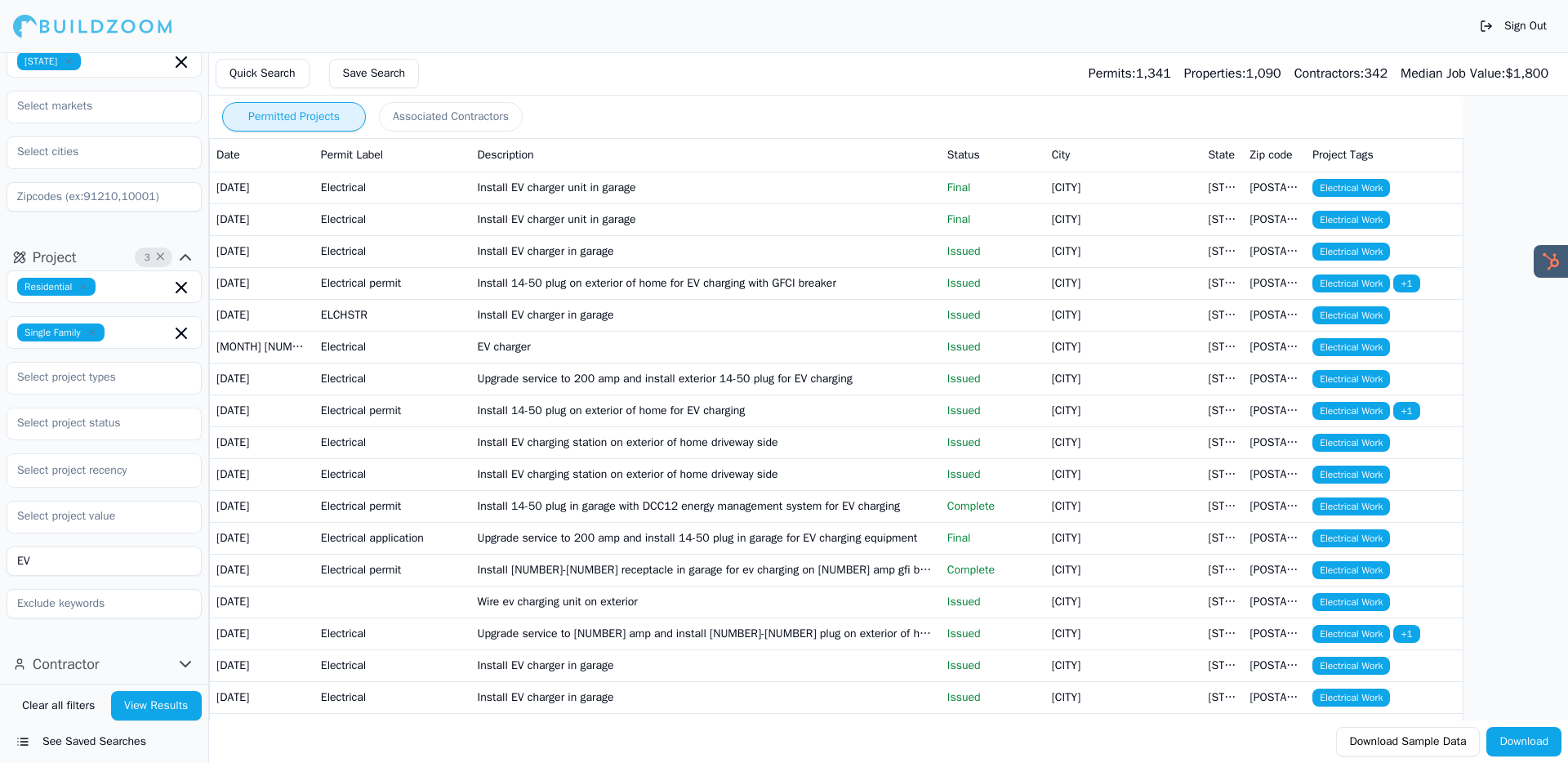 scroll, scrollTop: 40, scrollLeft: 0, axis: vertical 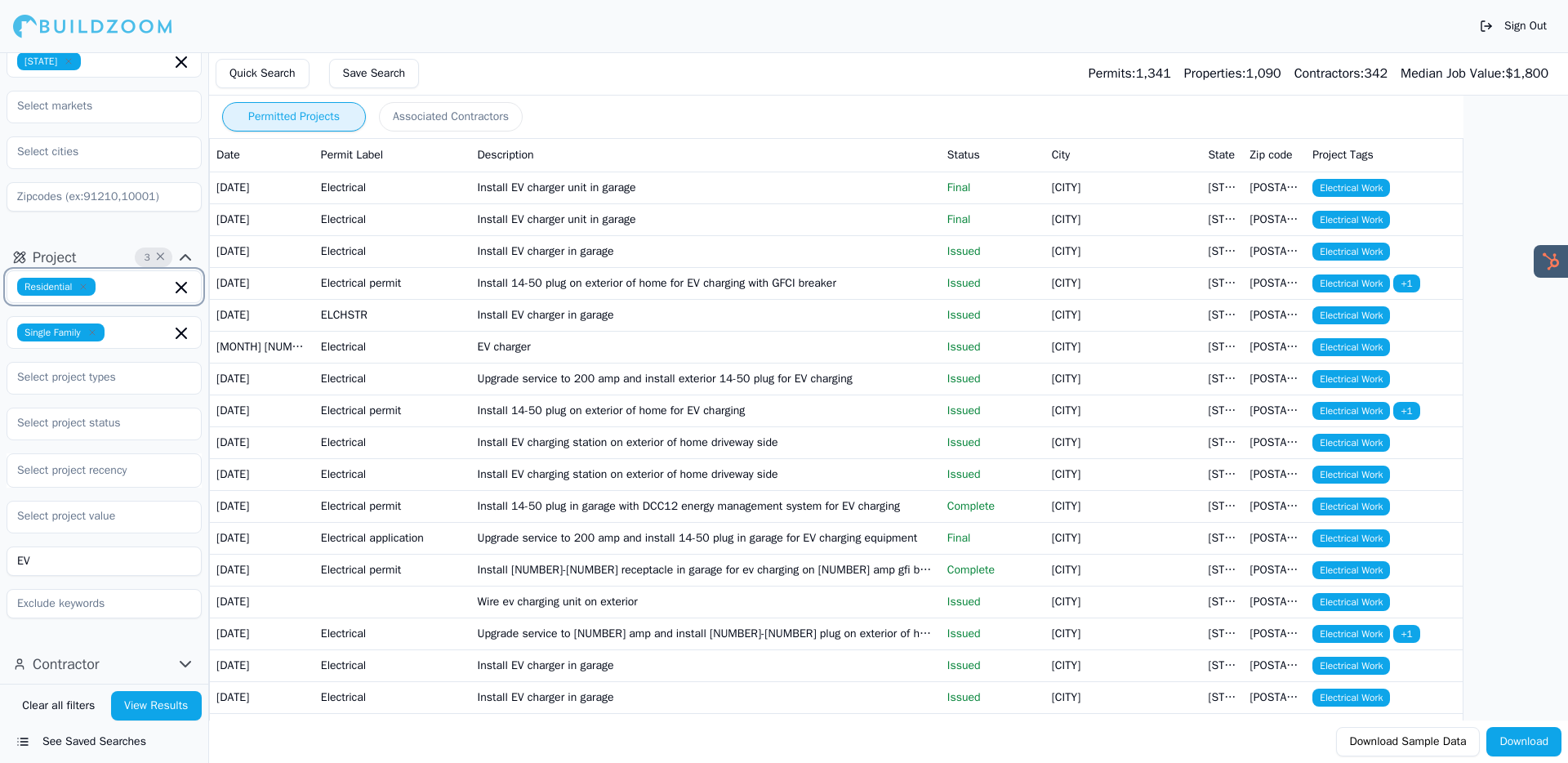 click at bounding box center (181, 288) 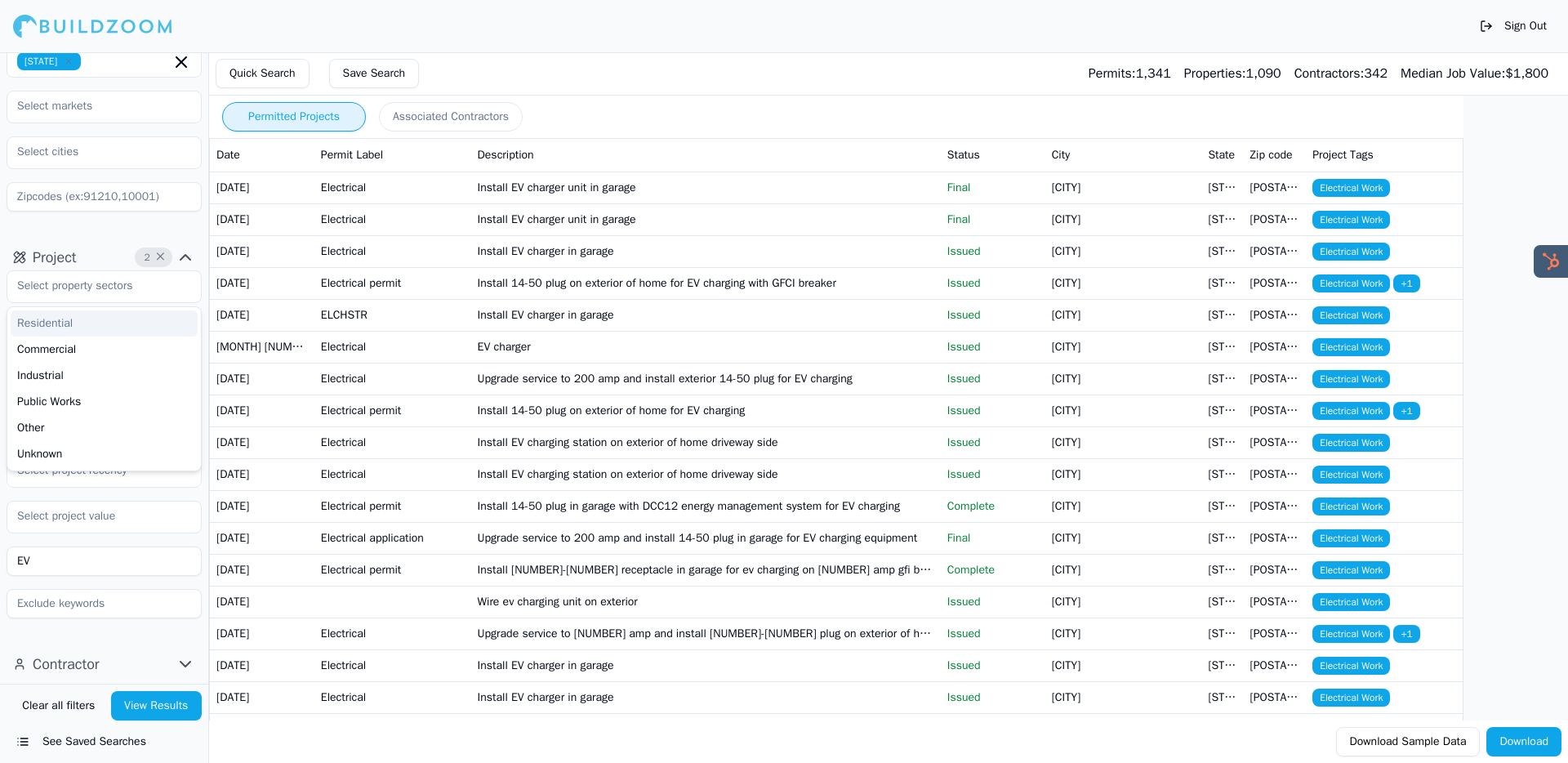 click on "Location 1 × [STATE]" at bounding box center [104, 122] 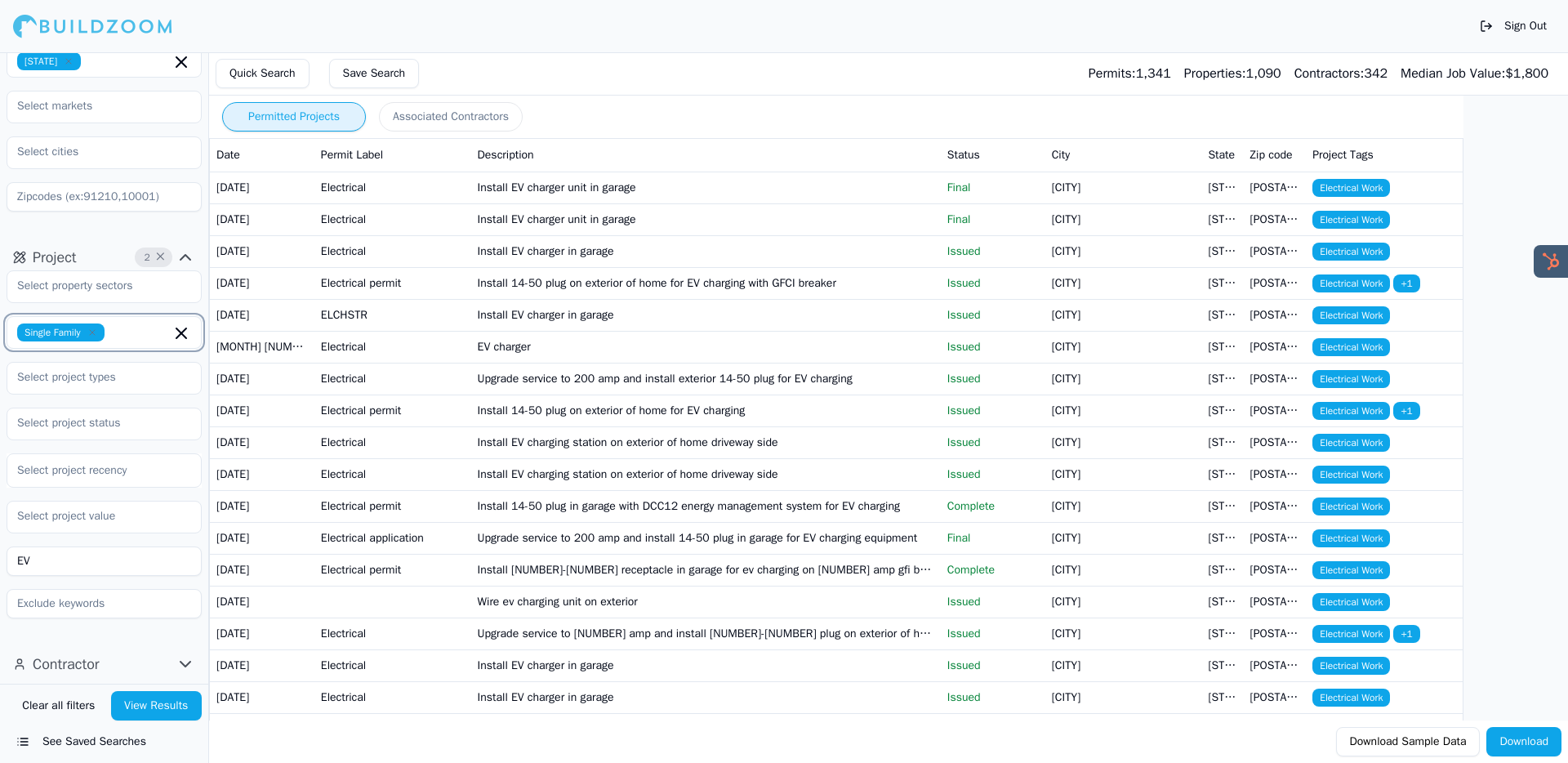 click at bounding box center (181, 333) 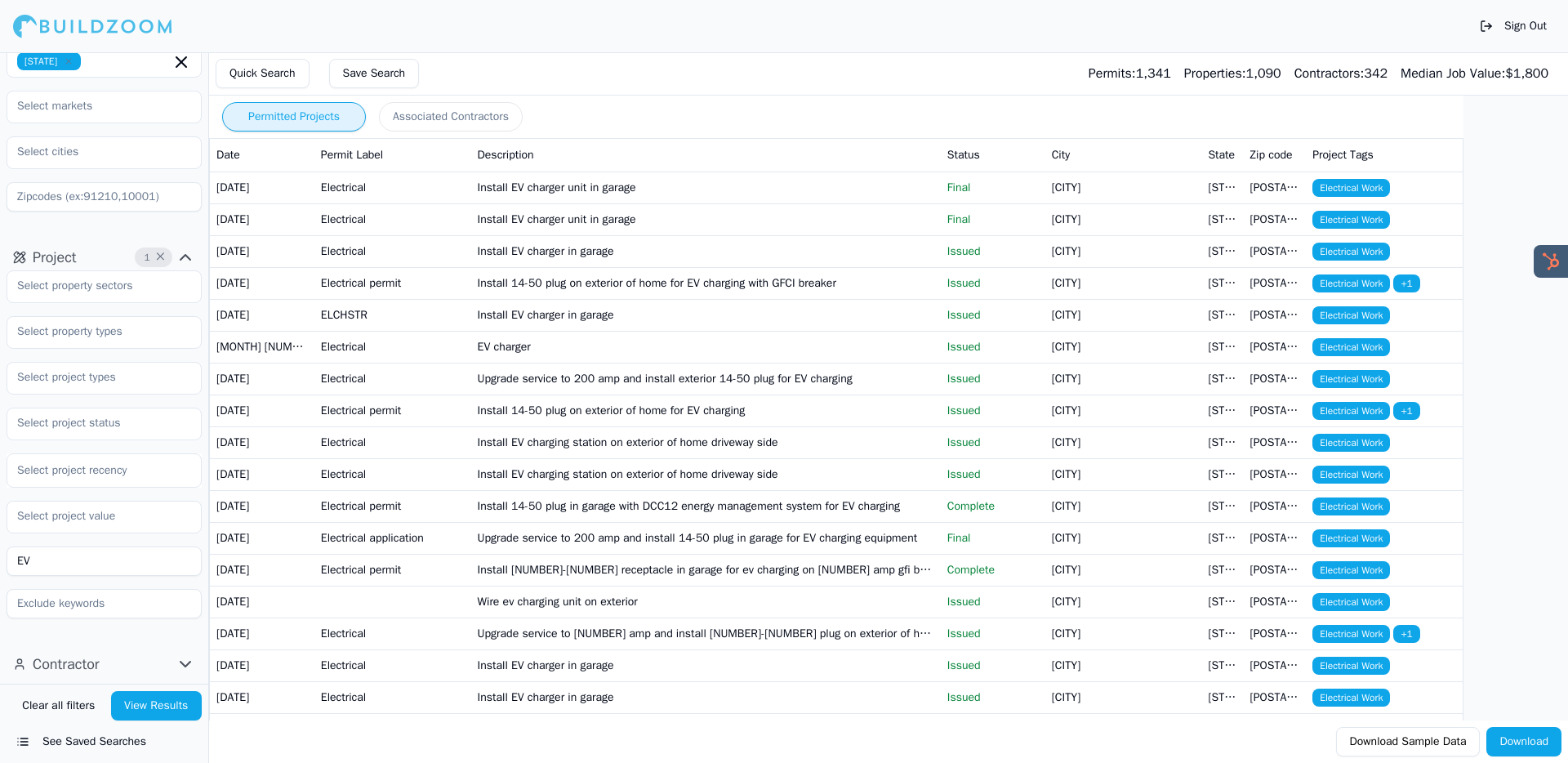 click on "[STATE]" at bounding box center (104, 135) 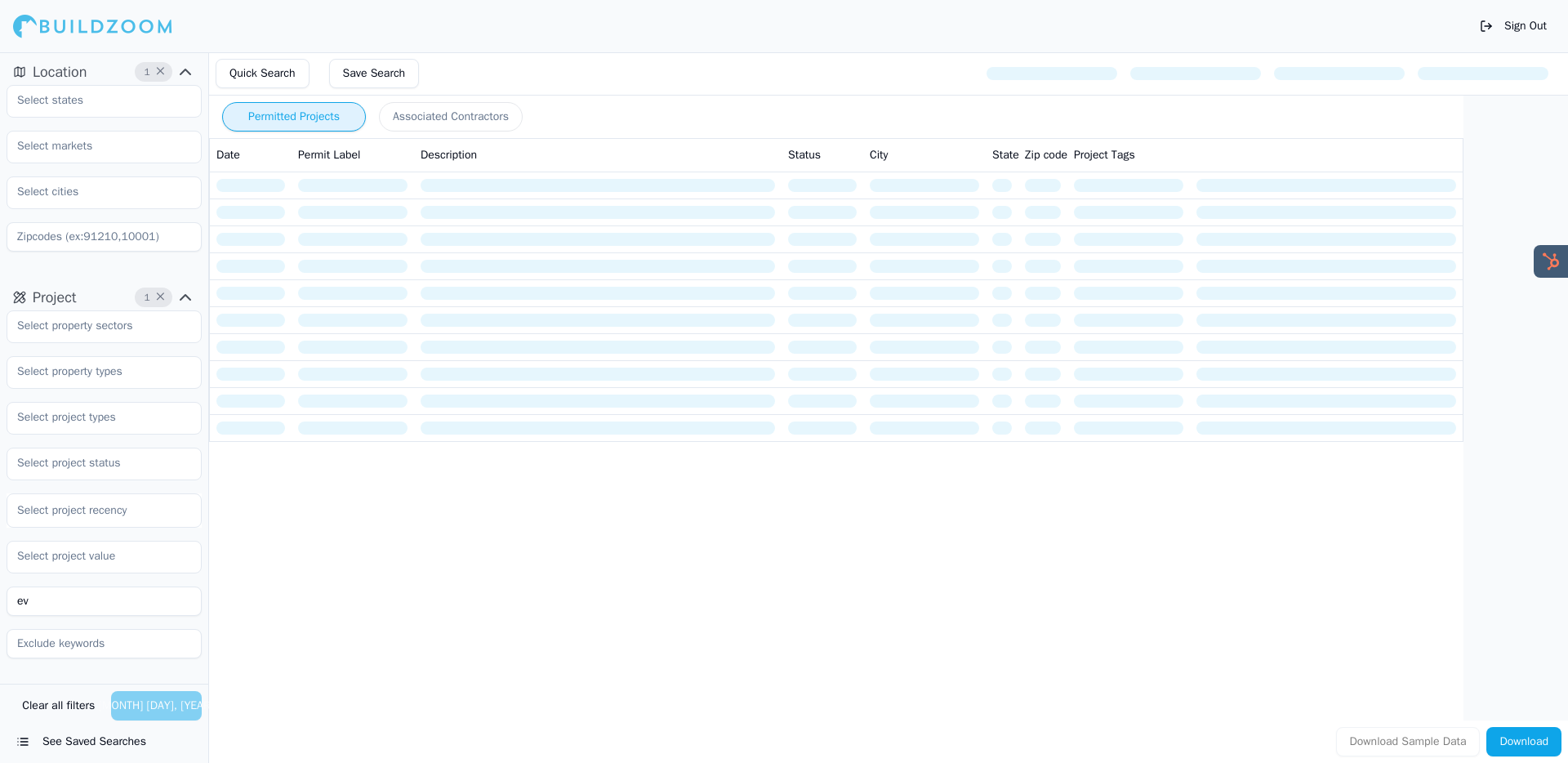 scroll, scrollTop: 0, scrollLeft: 0, axis: both 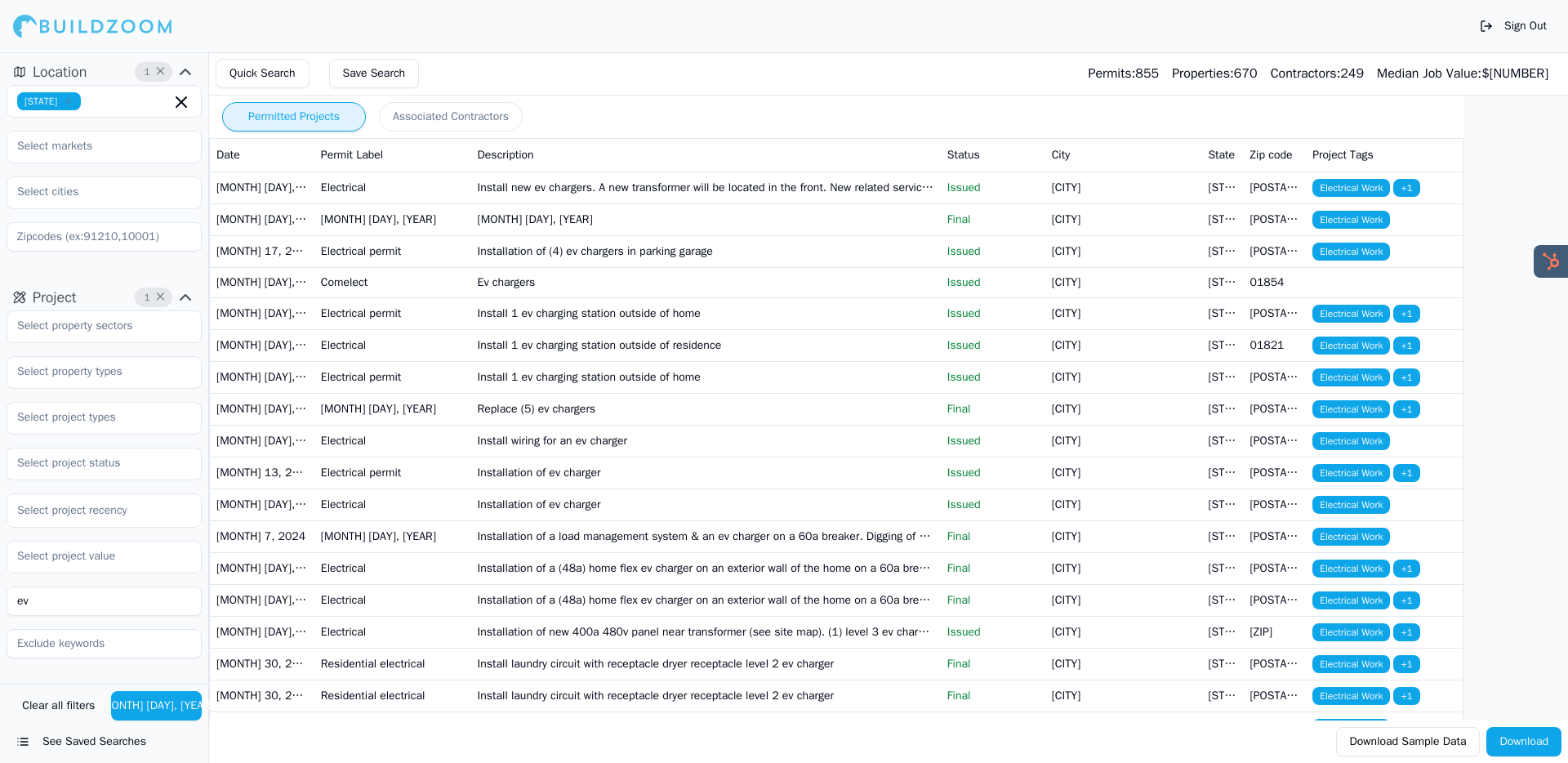 click on "×" at bounding box center (162, 297) 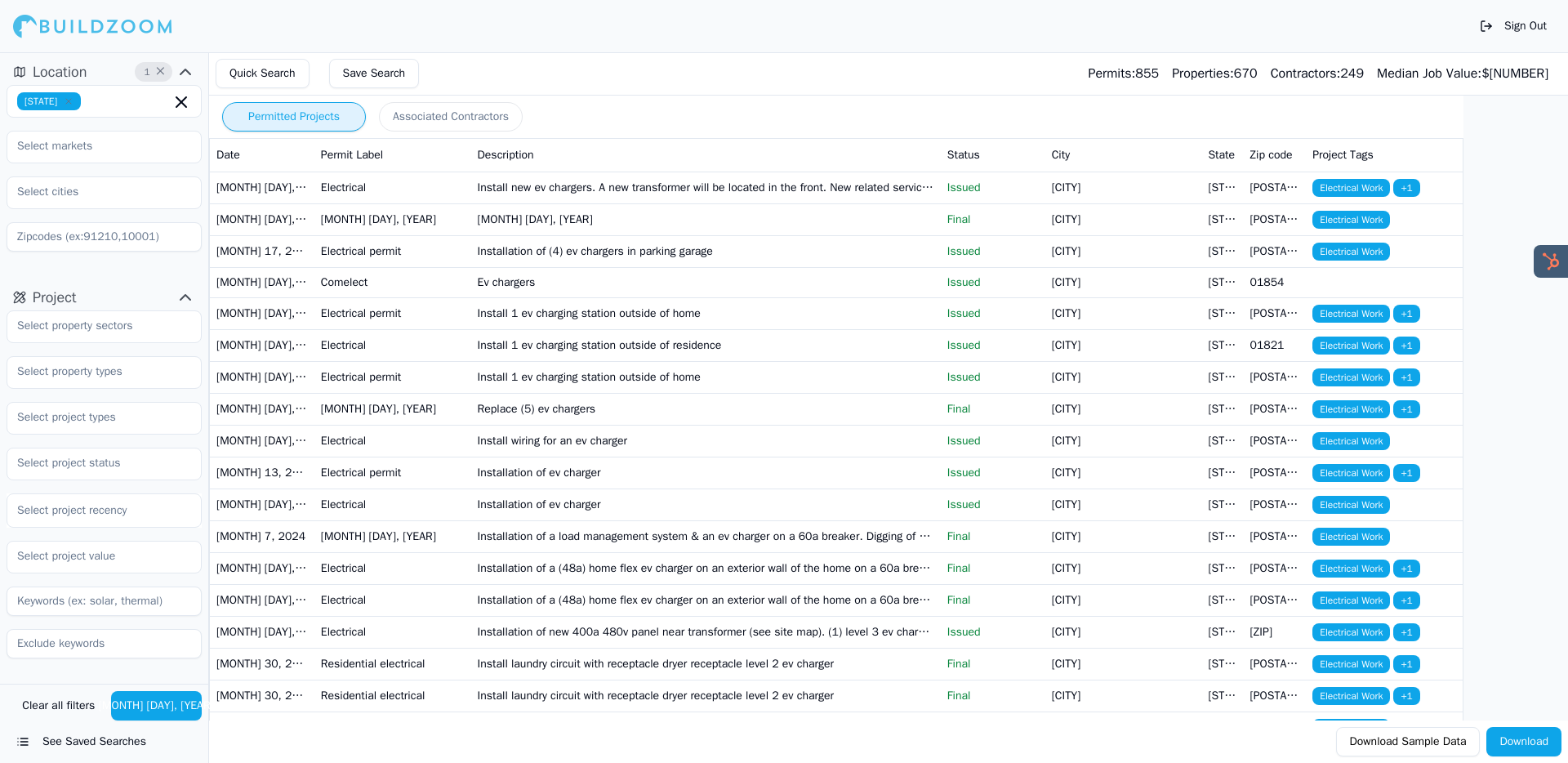 click on "View Results" at bounding box center [157, 706] 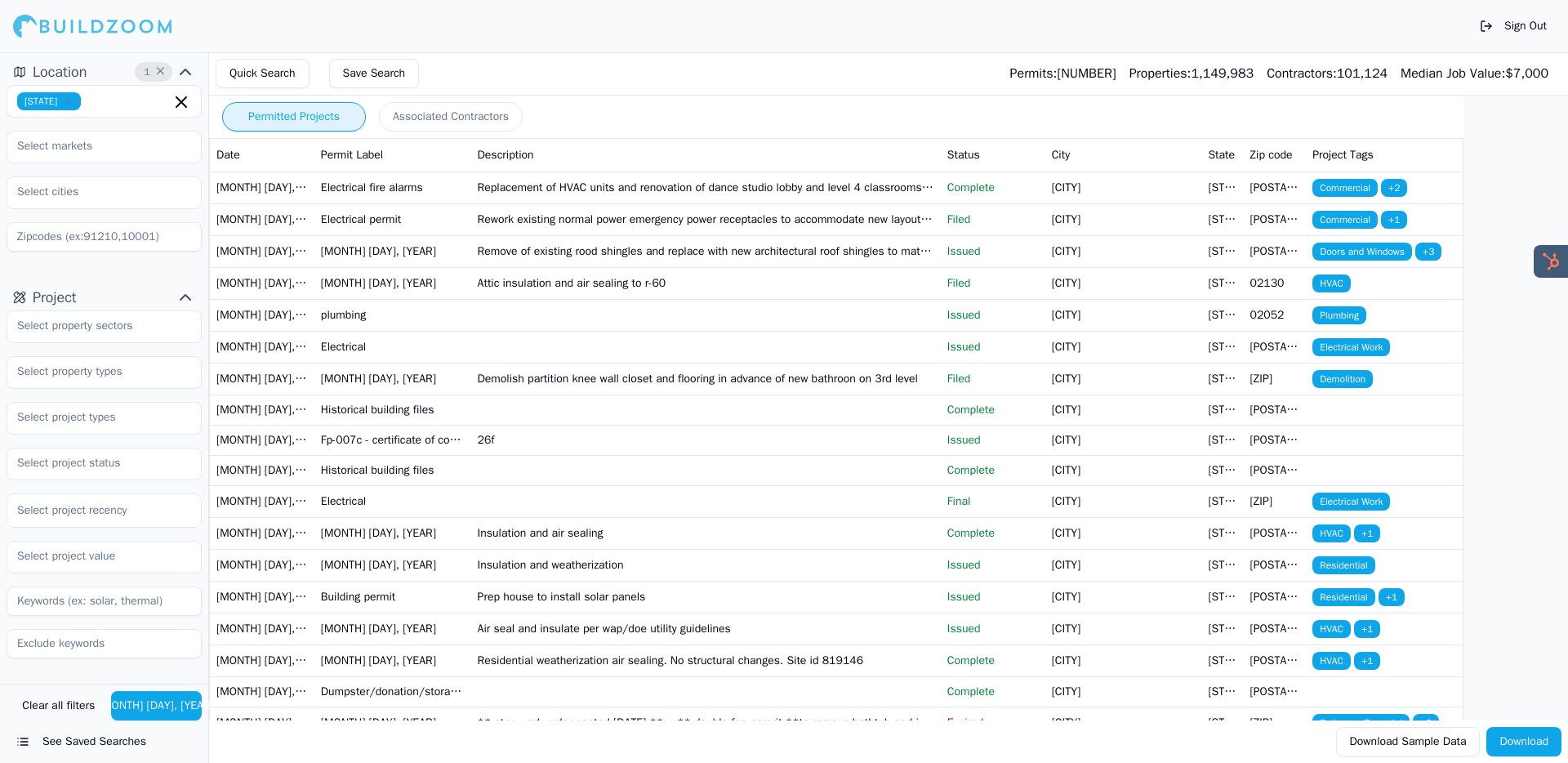 click at bounding box center (104, 511) 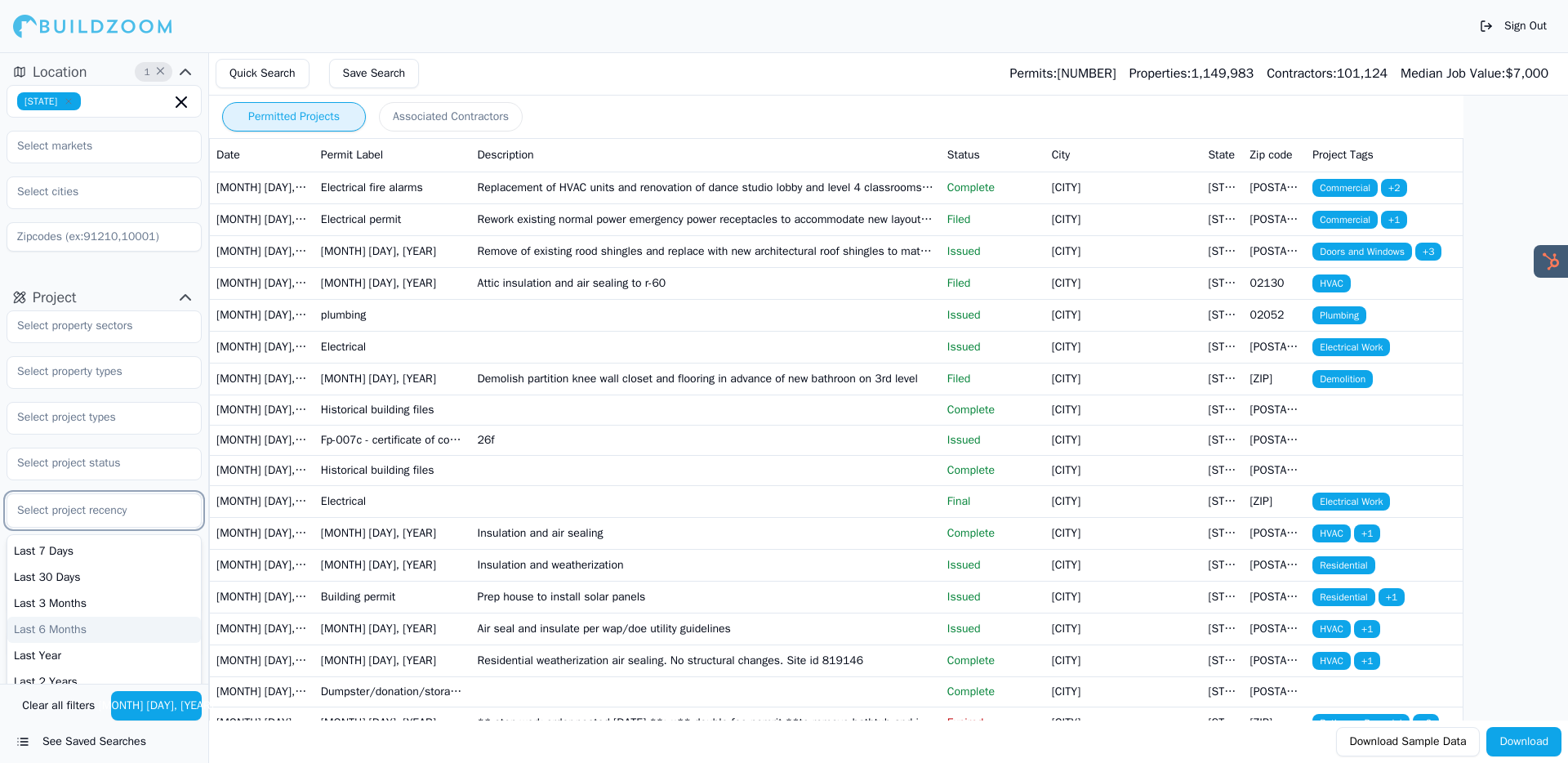 click on "Last 6 Months" at bounding box center (104, 630) 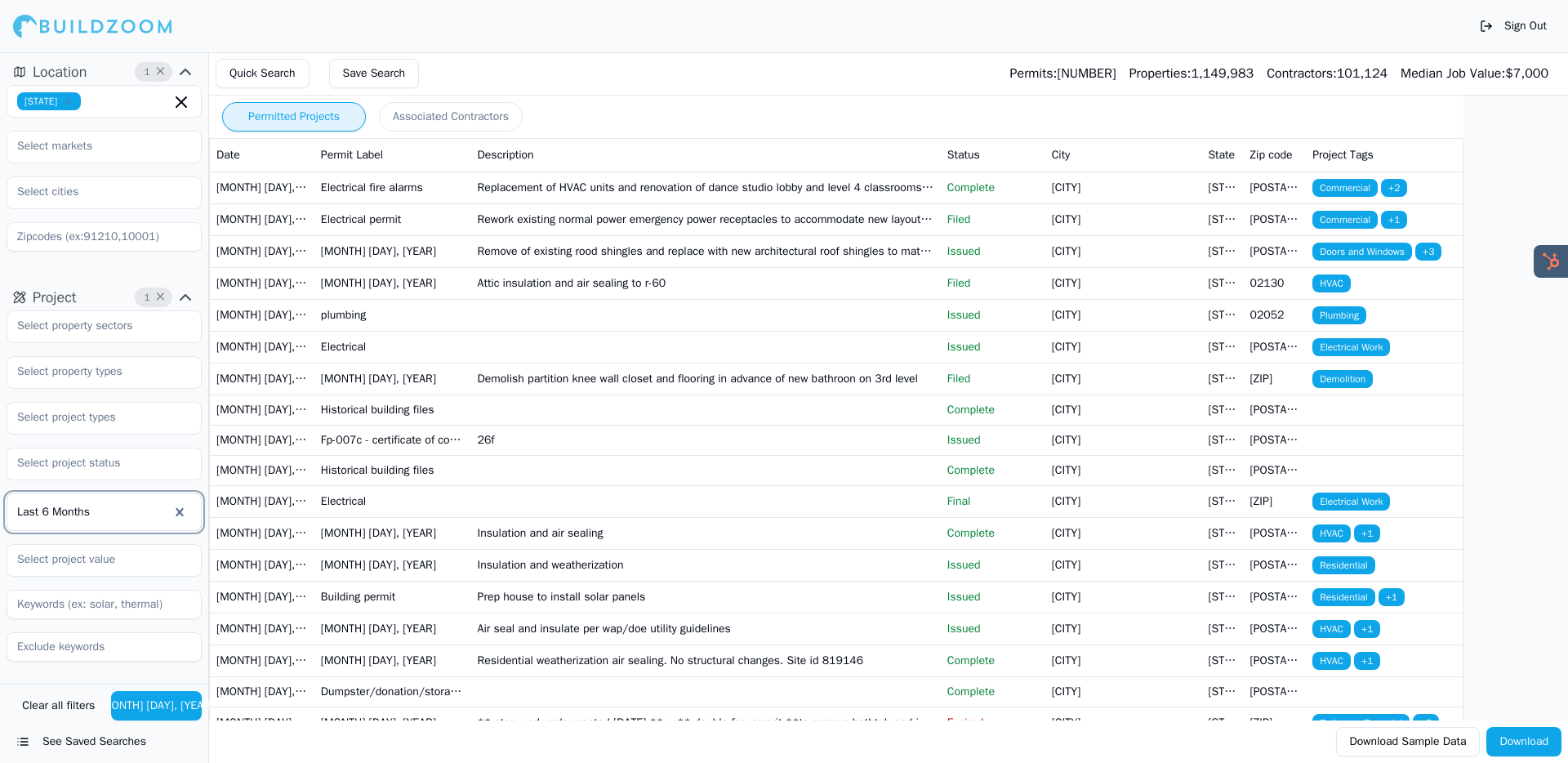 click on "Last 6 Months" at bounding box center [104, 512] 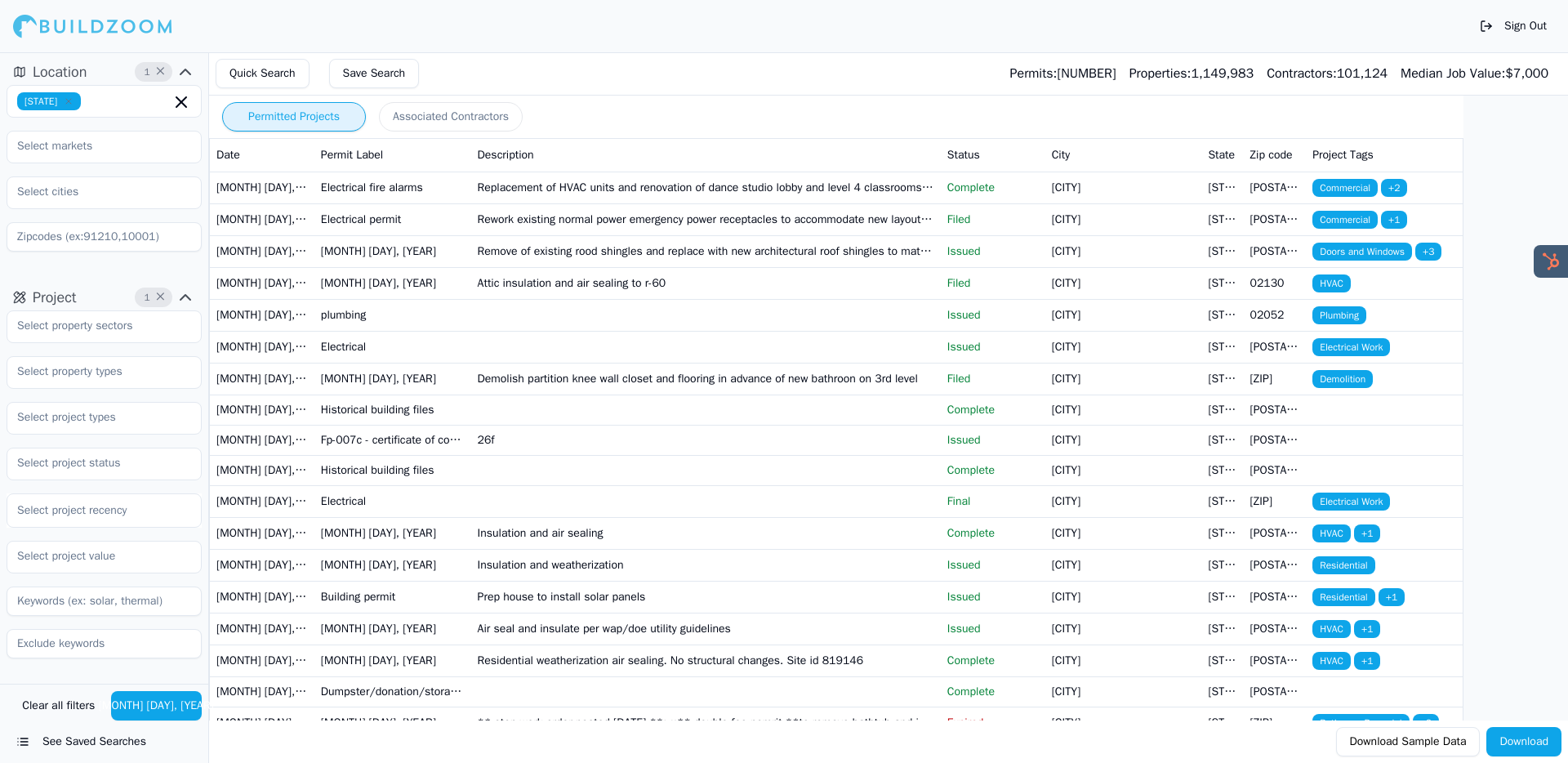 click on "Clear all filters" at bounding box center [59, 706] 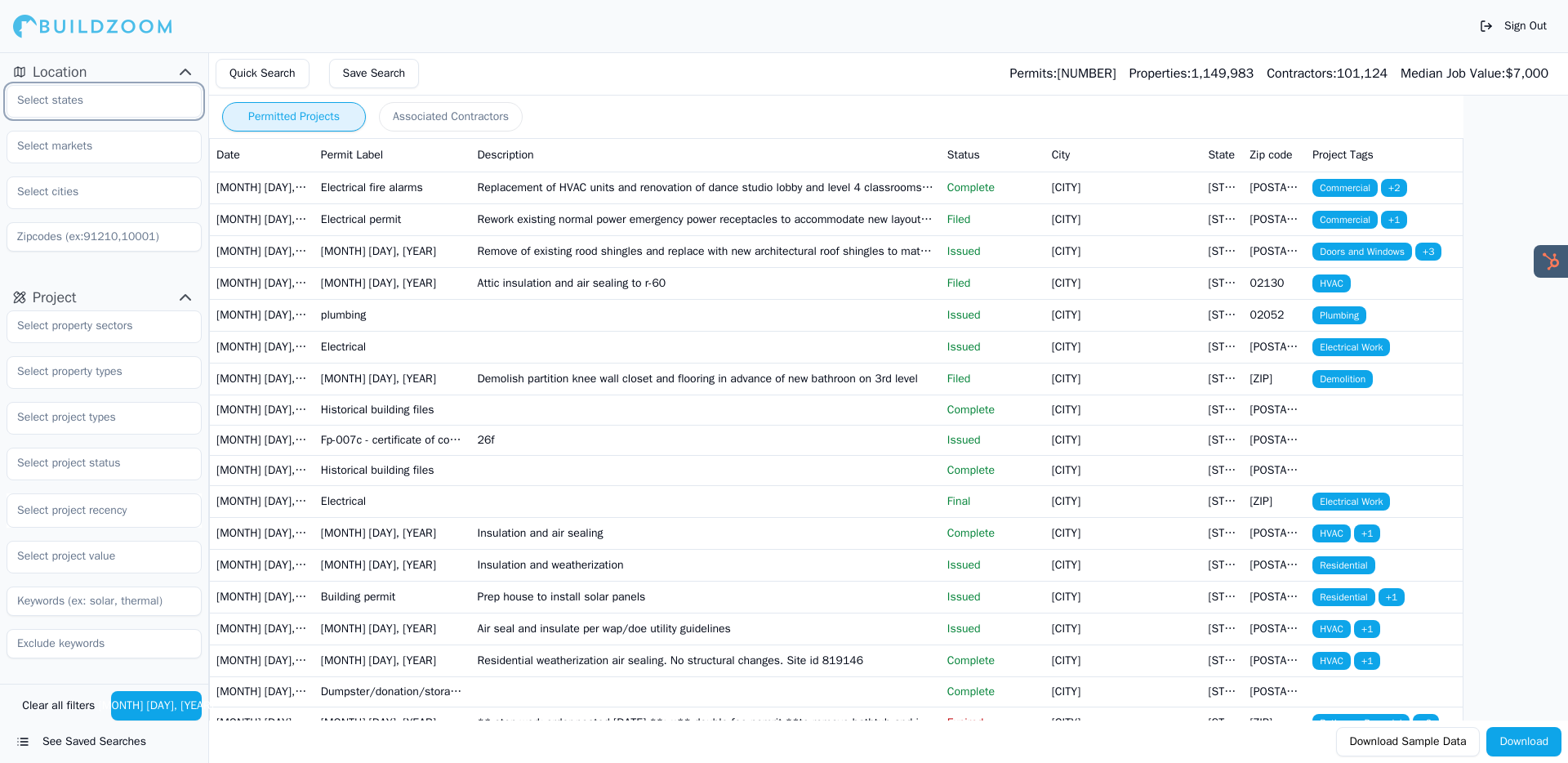click at bounding box center (94, 100) 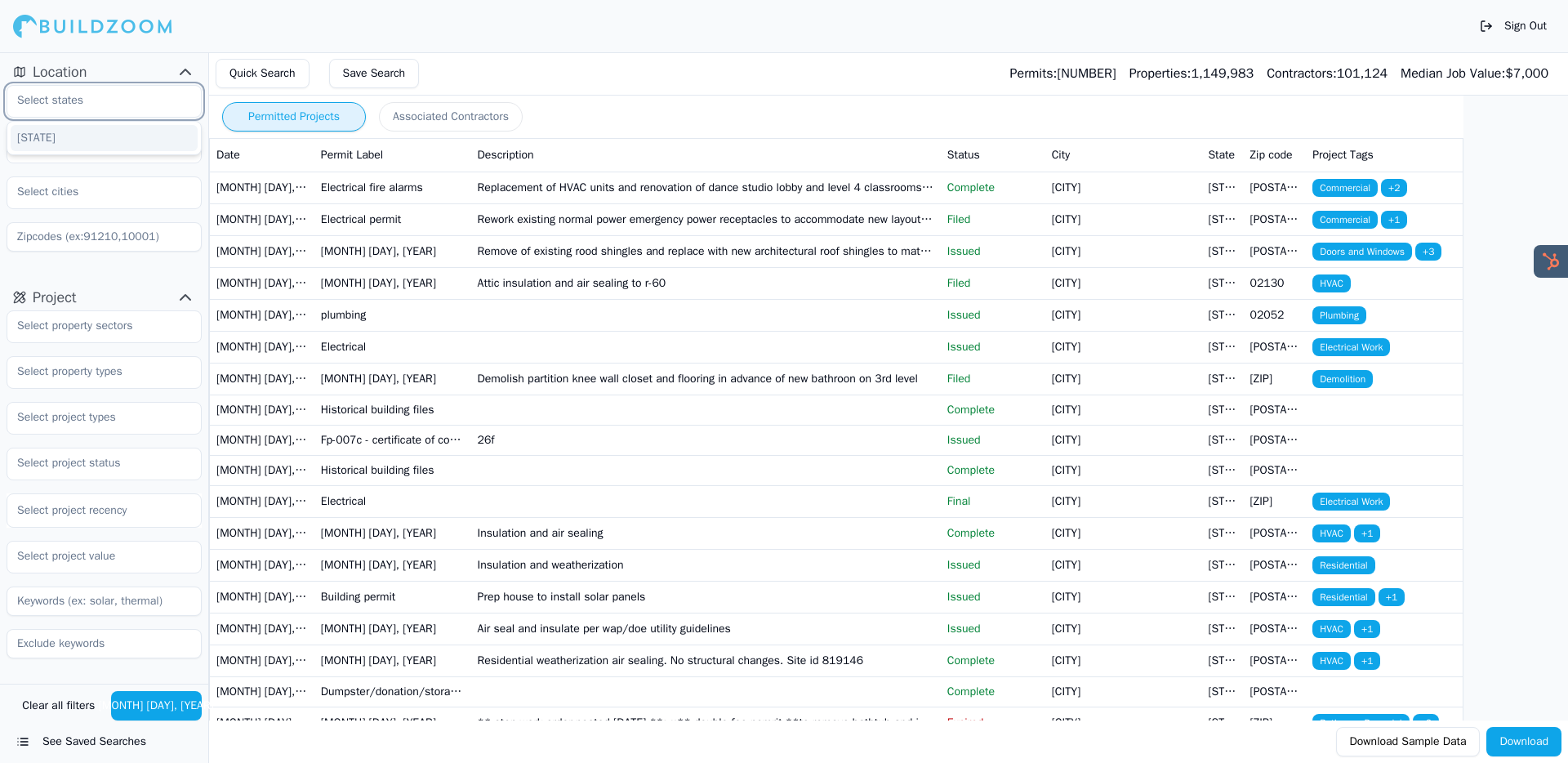 click on "[STATE]" at bounding box center (104, 138) 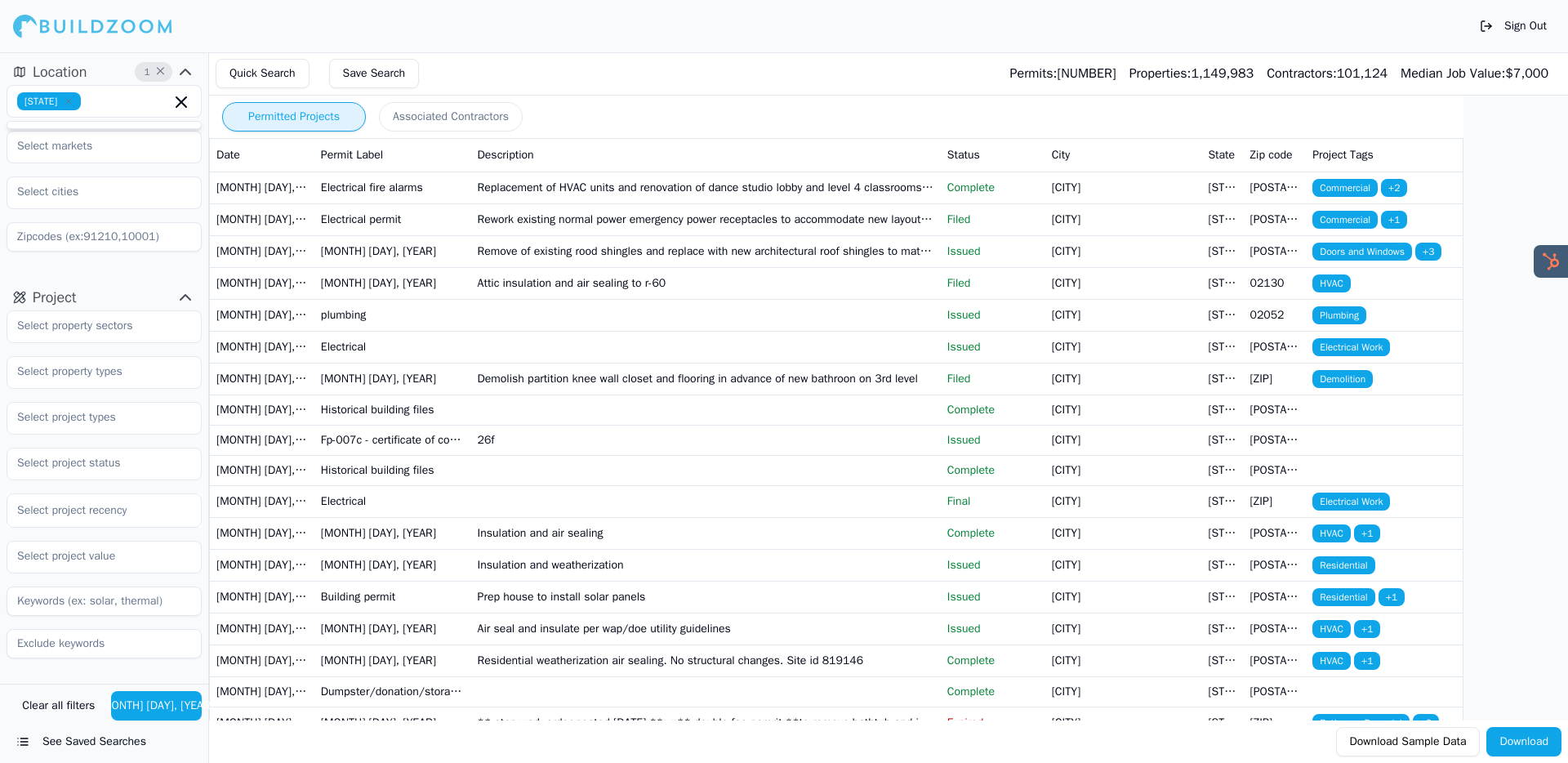 click on "Quick Search Save Search Permits:  7,779,823 Properties:  1,149,983 Contractors:  101,124 Median Job Value:   $ 7,000" at bounding box center (889, 74) 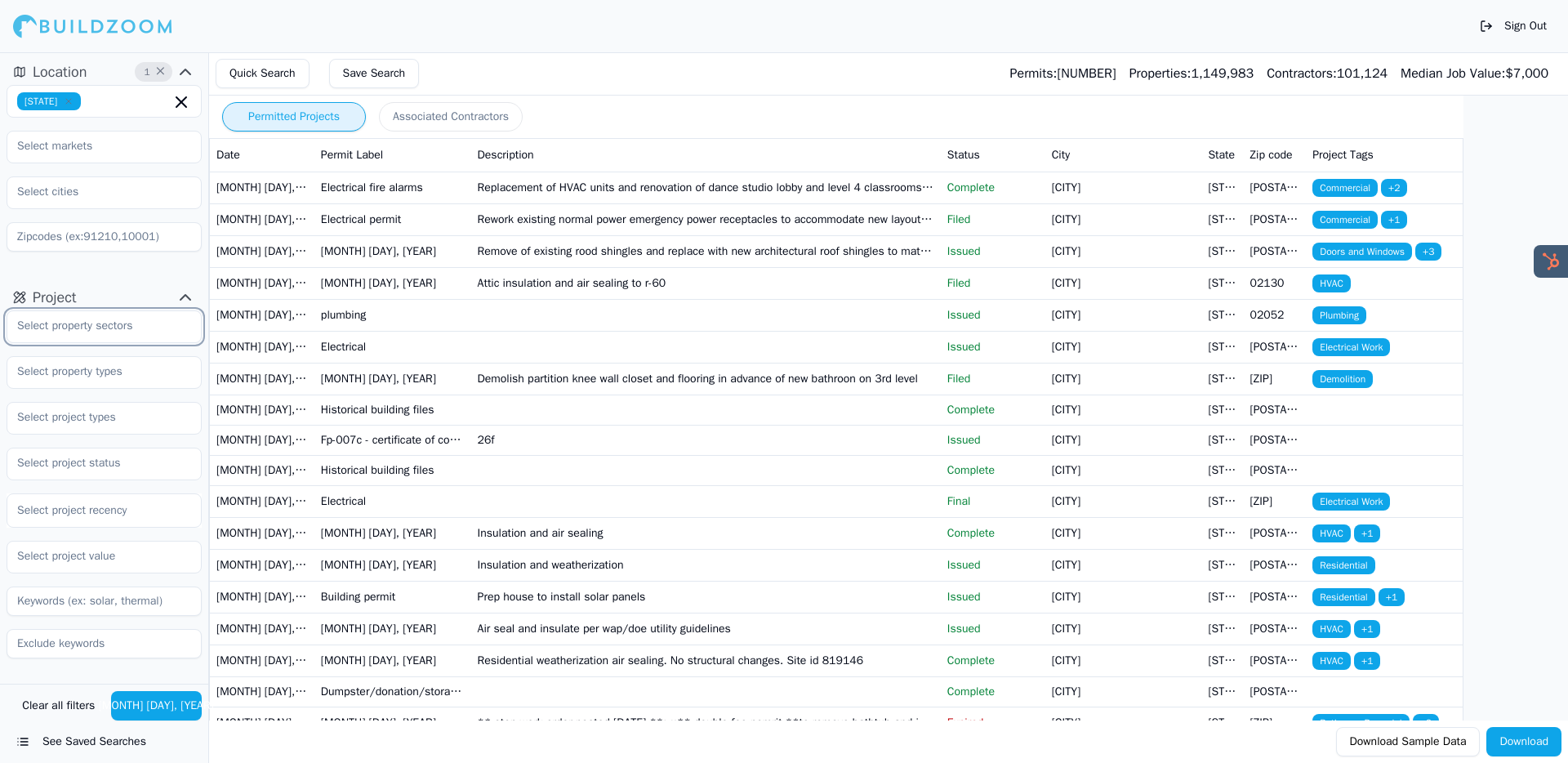 click at bounding box center [94, 326] 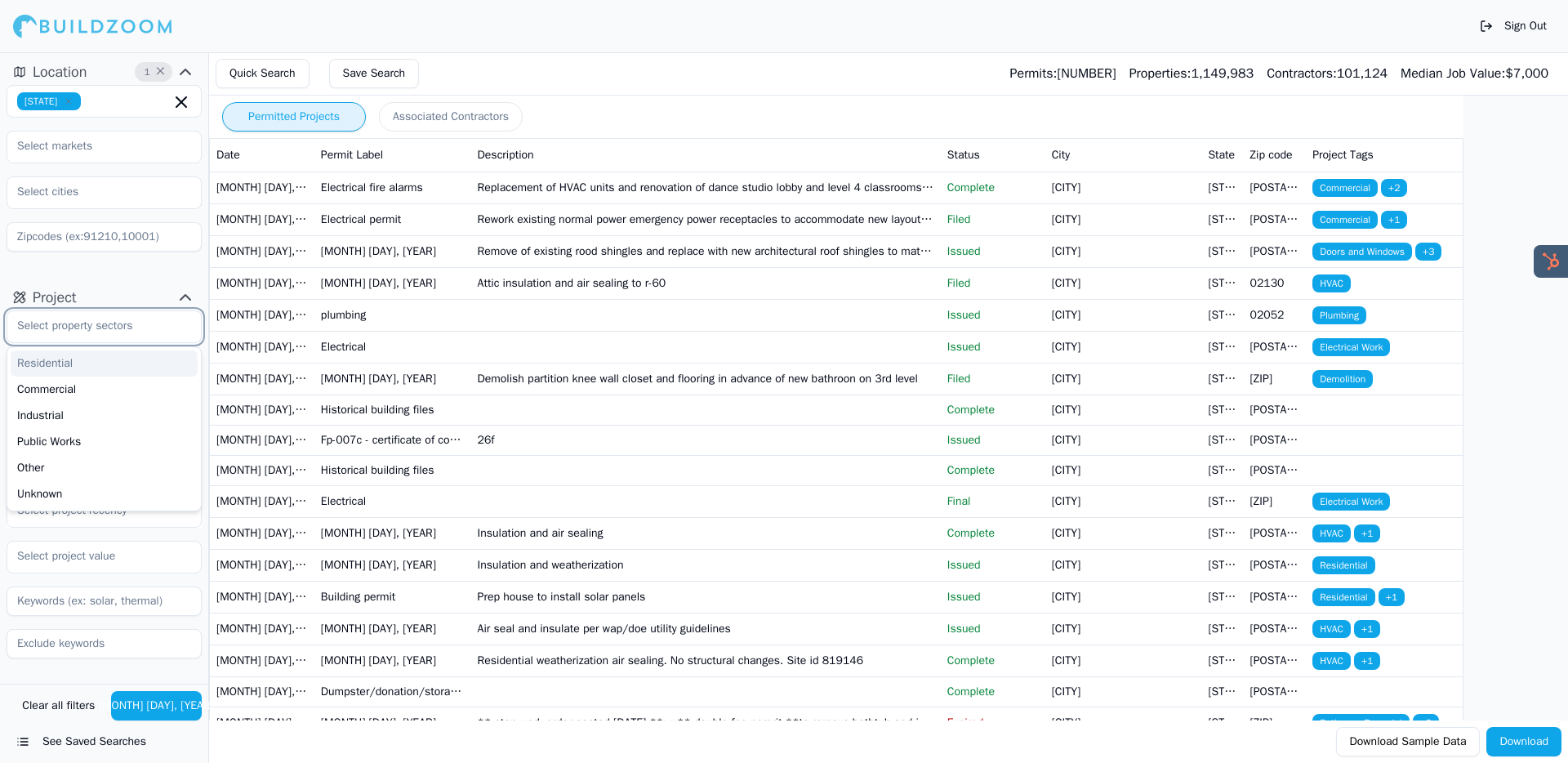 click on "Residential" at bounding box center (104, 364) 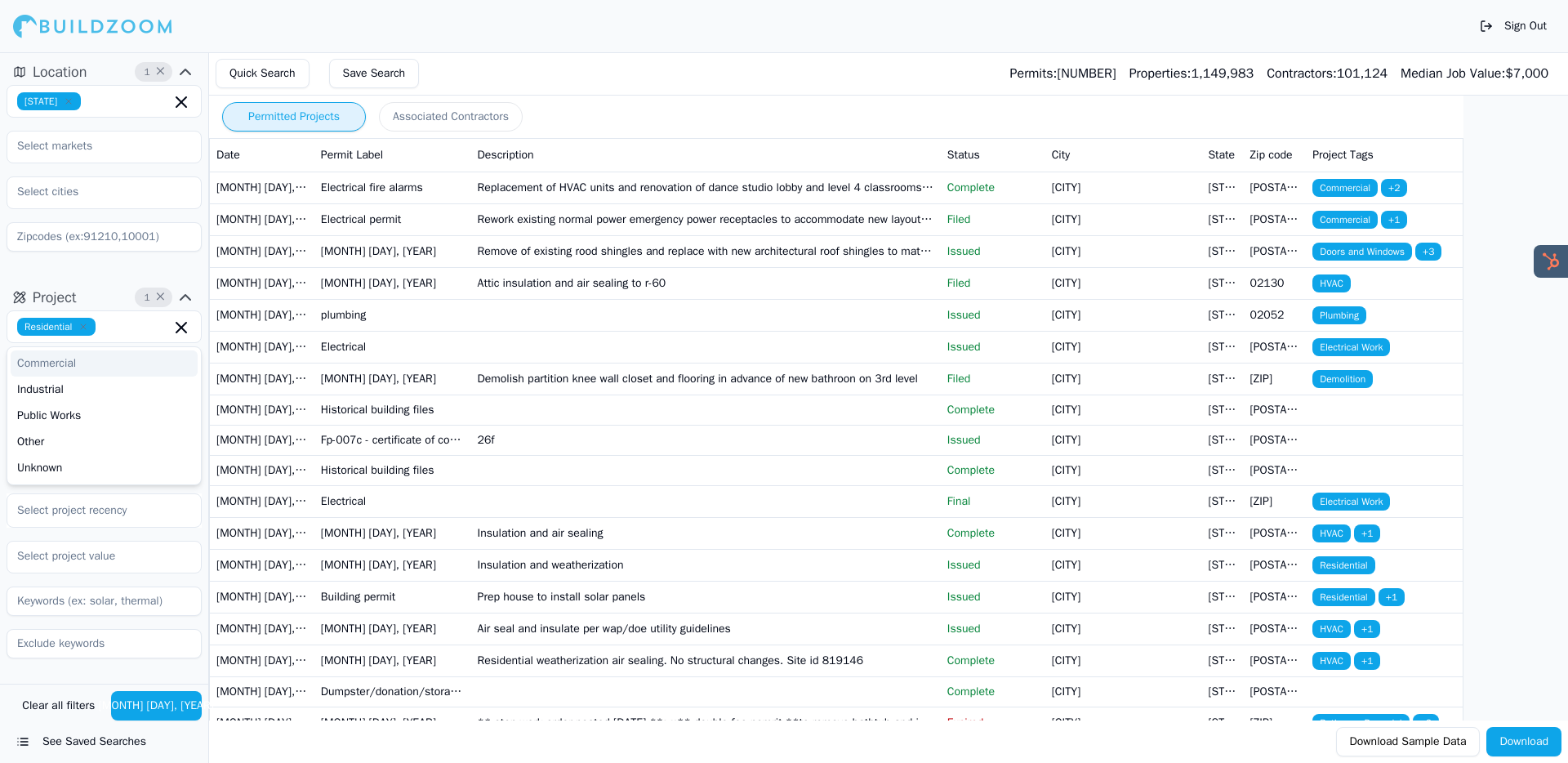 click on "Project 1 × Residential Commercial Industrial Public Works Other Unknown Select project recency" at bounding box center (104, 162) 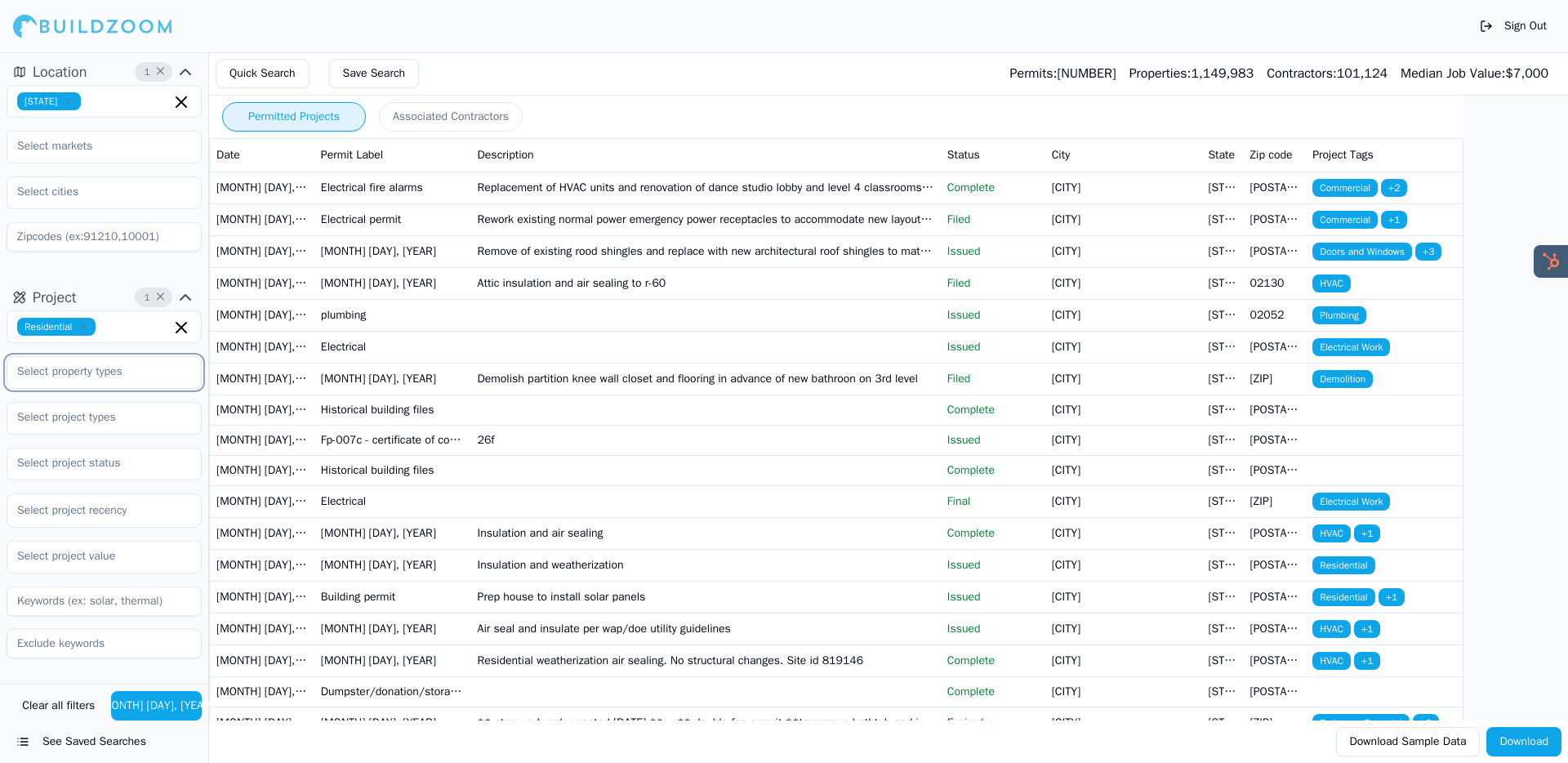 click at bounding box center (94, 372) 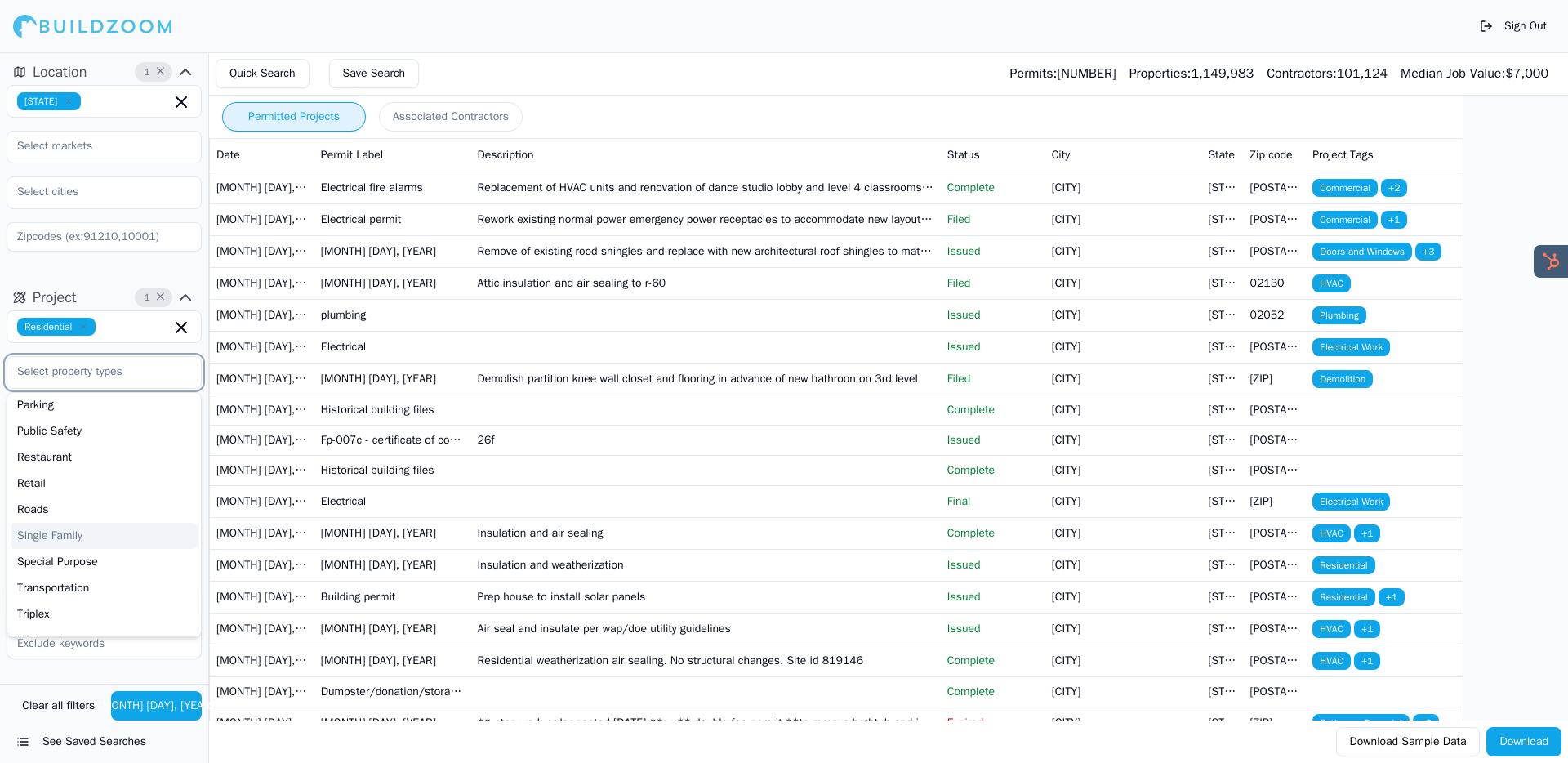 click on "Single Family" at bounding box center (104, 536) 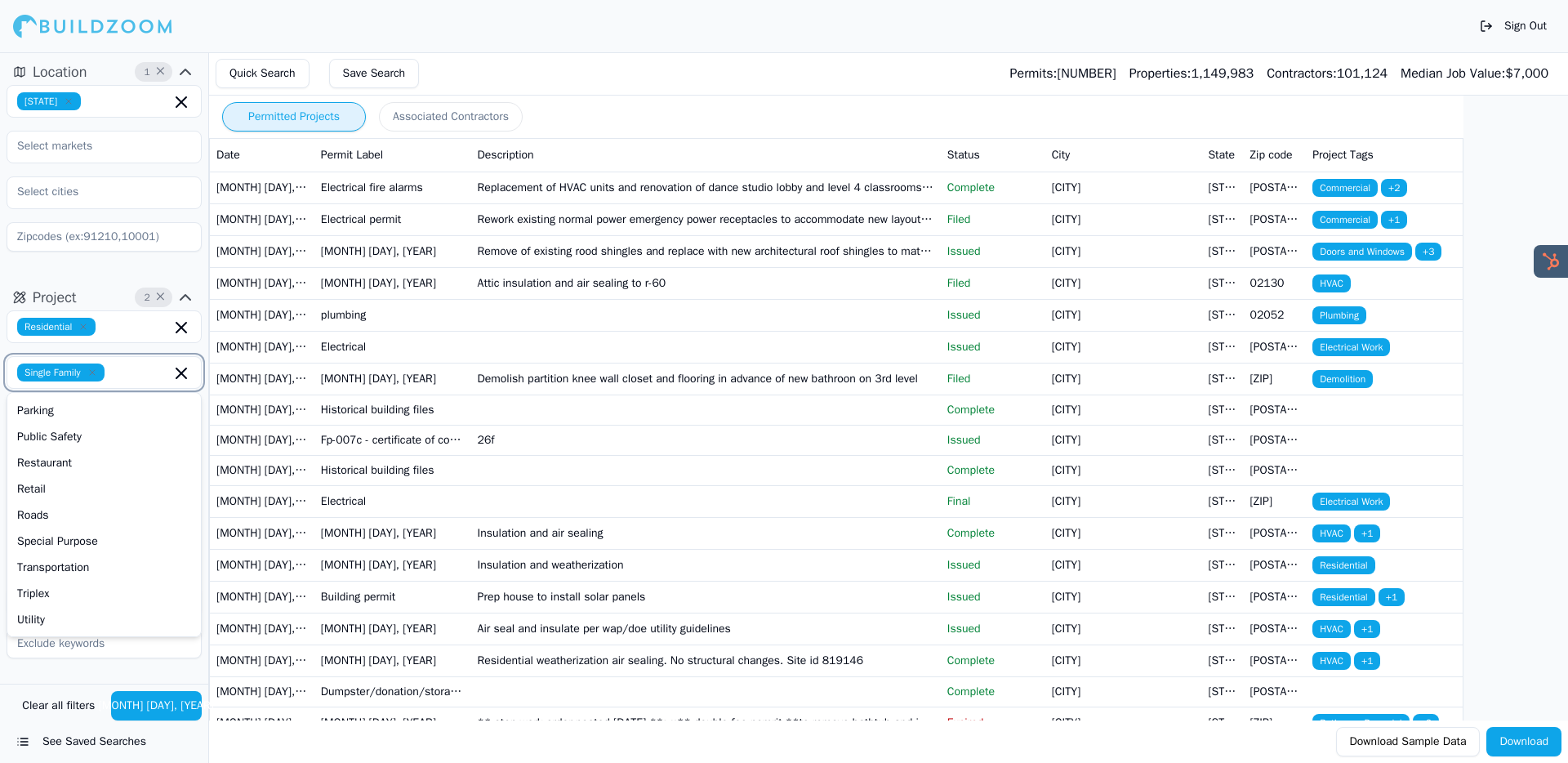 scroll, scrollTop: 417, scrollLeft: 0, axis: vertical 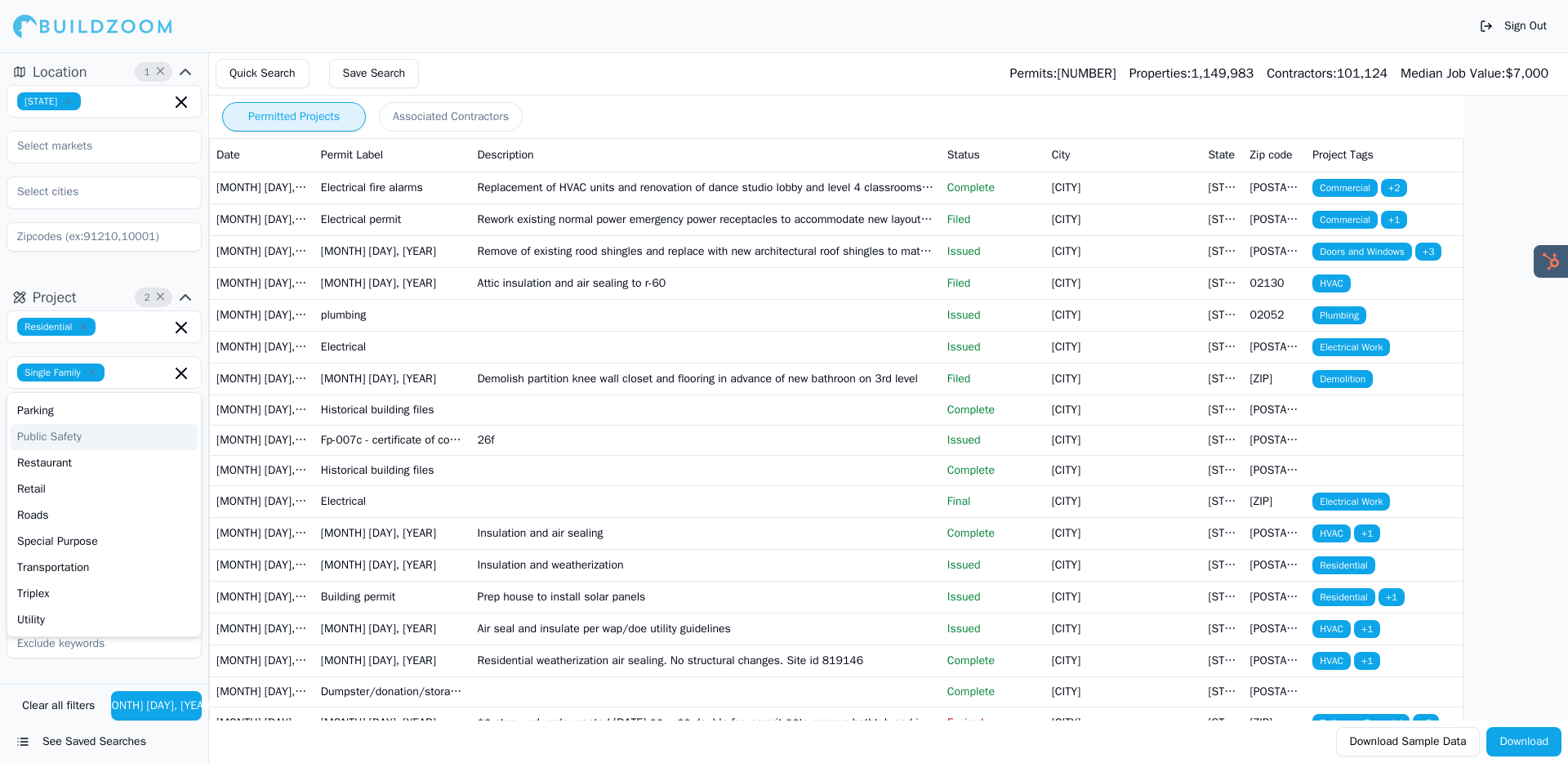 click on "Project 2 × Residential Single Family Accessory Unit Affordable Housing Amusement & Recreation Communications Duplex Educational Healthcare Hotels & Hospitality Land Marine Miscellaneous Mixed Use Multifamily Multifamily (Apartment) Multifamily (Condominium) Office Parking Public Safety Restaurant Retail Roads Special Purpose Transportation Triplex Utility Select project recency" at bounding box center [104, 162] 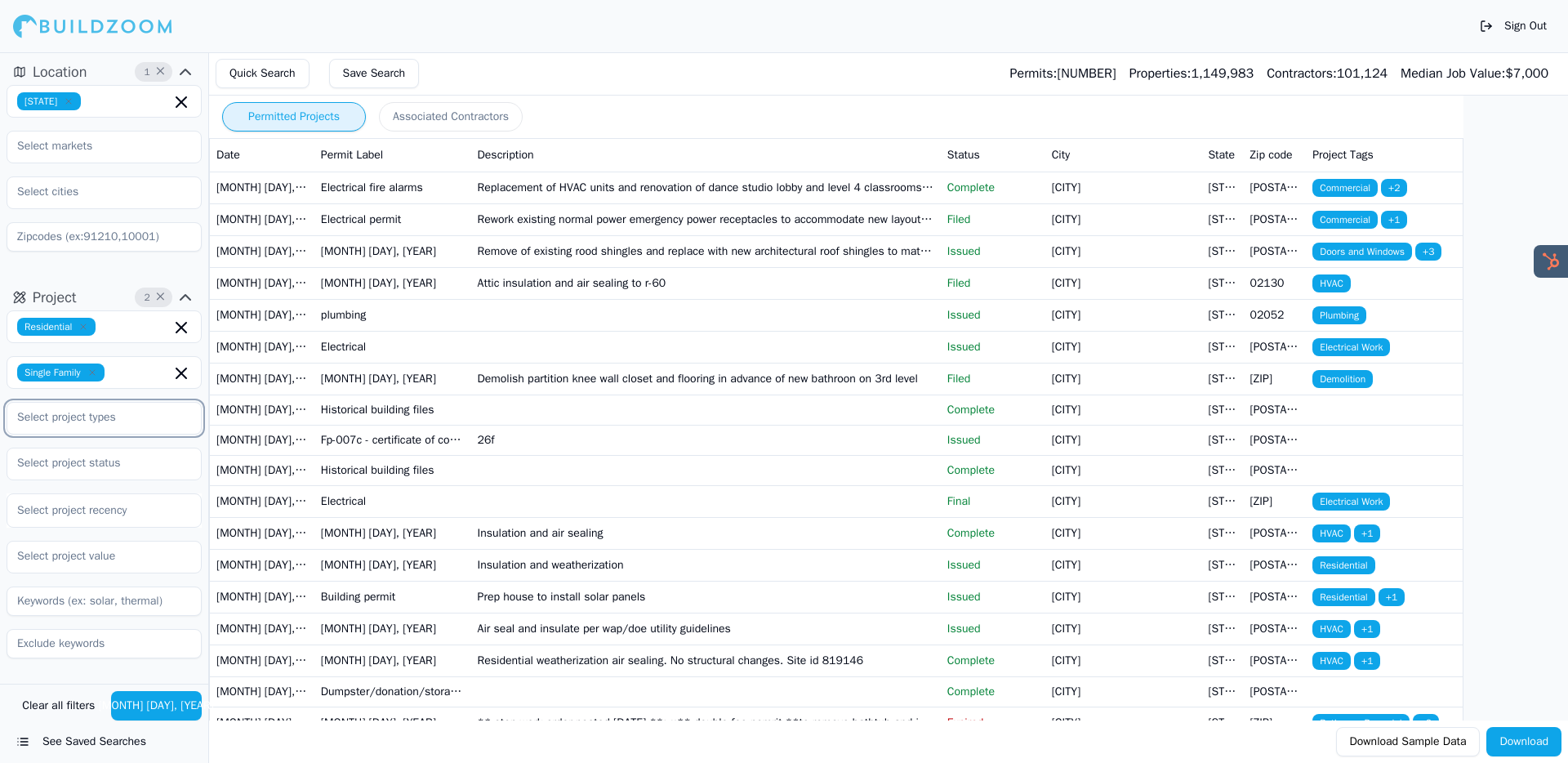 click at bounding box center [94, 417] 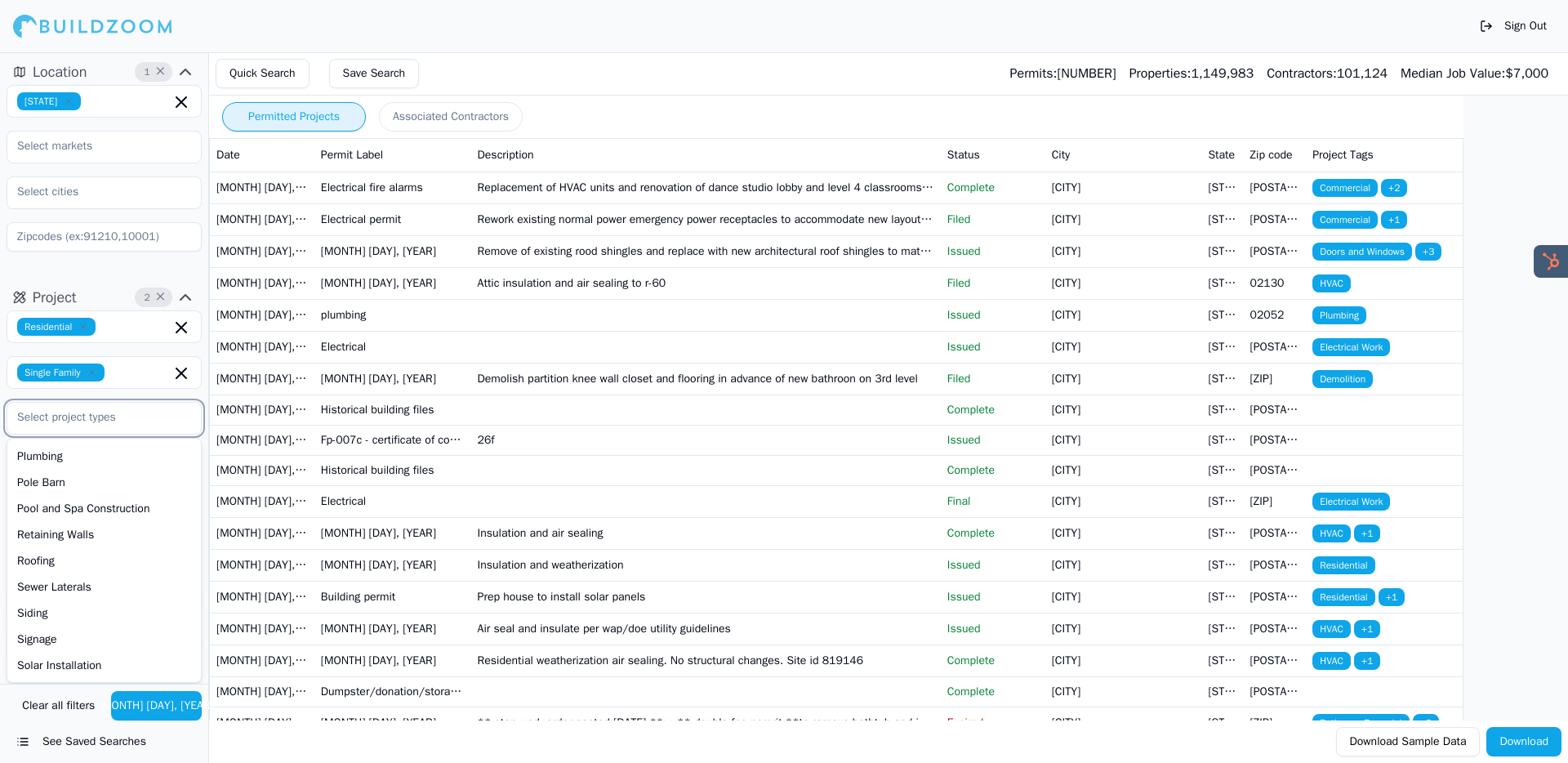 scroll, scrollTop: 616, scrollLeft: 0, axis: vertical 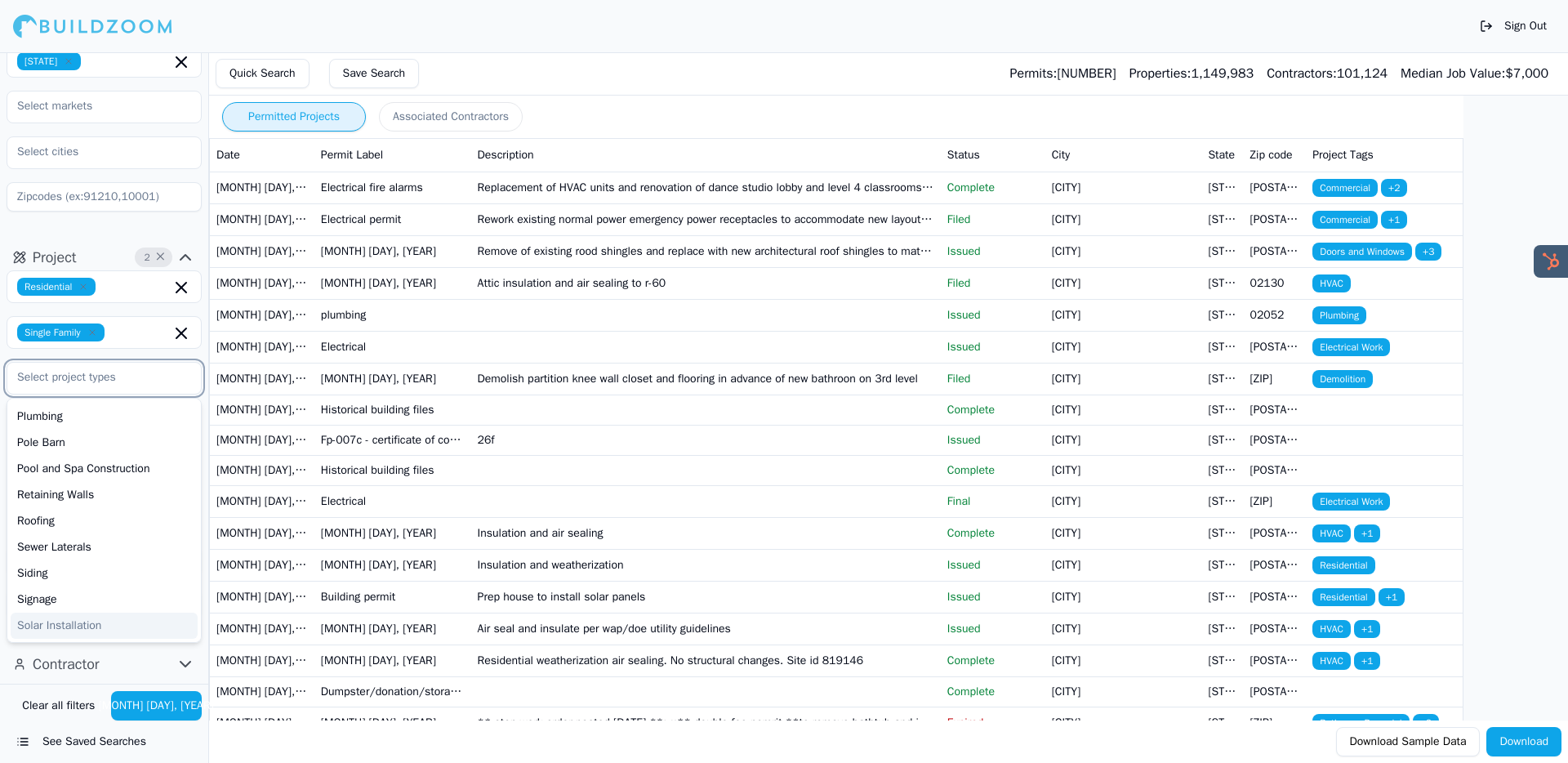 click on "Solar Installation" at bounding box center (104, 626) 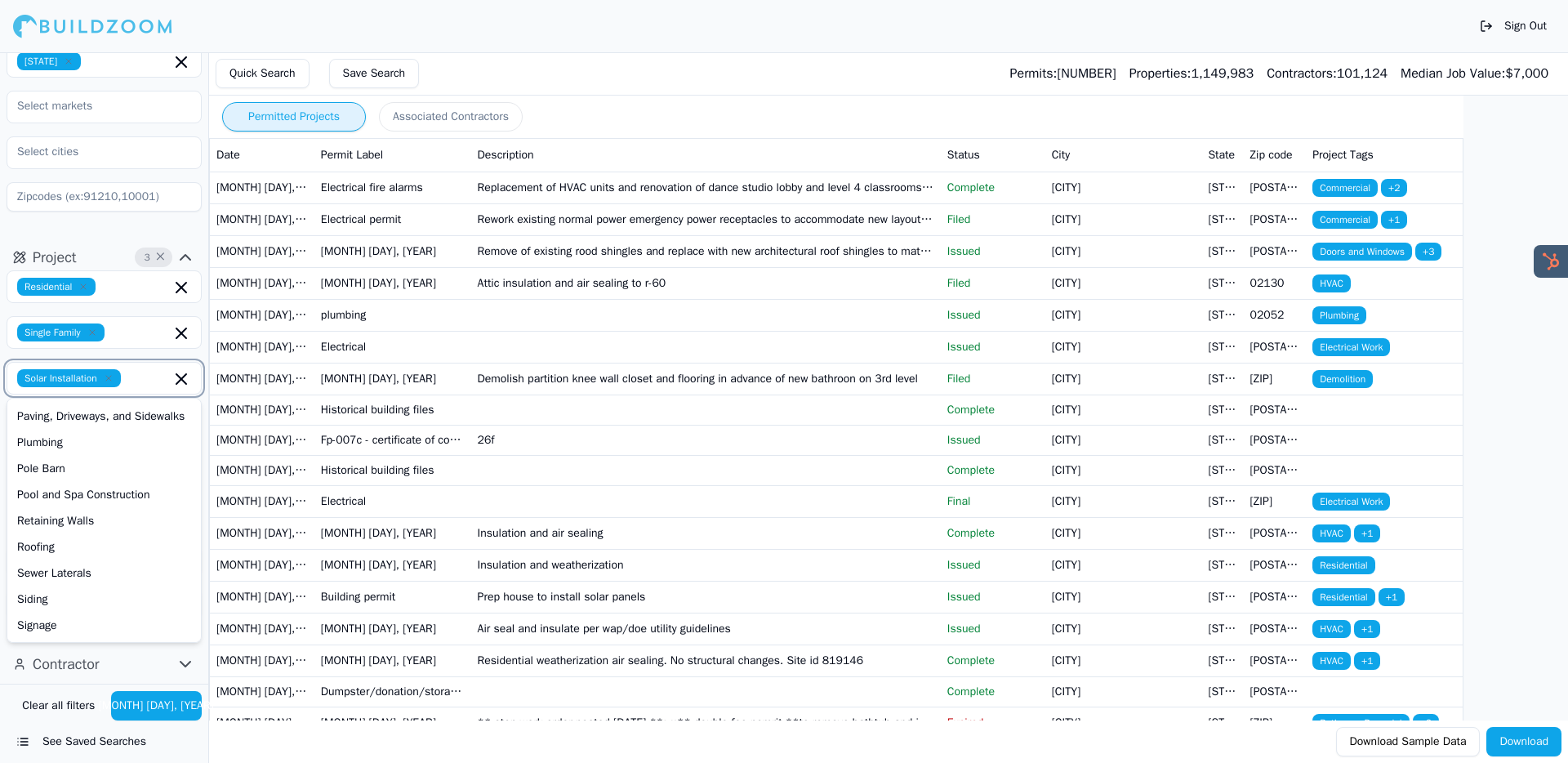 scroll, scrollTop: 590, scrollLeft: 0, axis: vertical 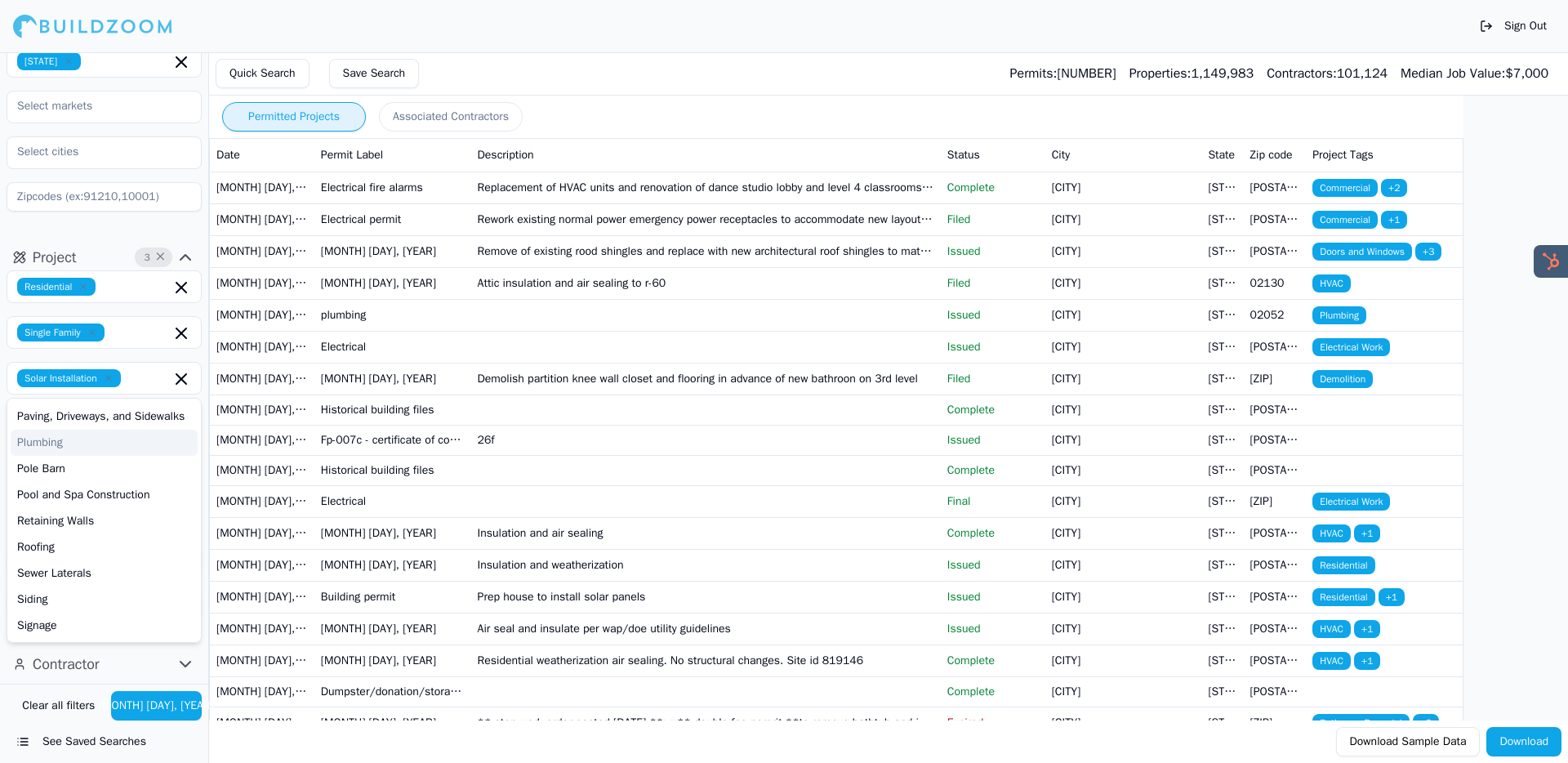 click on "Project 3 × Residential Single Family Solar Installation ADU Bathroom Remodel Commercial Renovation Decks and Porches Demolition Docks Doors and Windows Electrical Work Excavation and Grading Fences Flatwork Concrete Foundations Garage Construction Home Addition HVAC Kitchen Remodel Landscape Mechanical Work Mobile Homes Multi-Room Remodel New Construction Patios Paving, Driveways, and Sidewalks Plumbing Pole Barn Pool and Spa Construction Retaining Walls Roofing Sewer Laterals Siding Signage Select project recency" at bounding box center [104, 122] 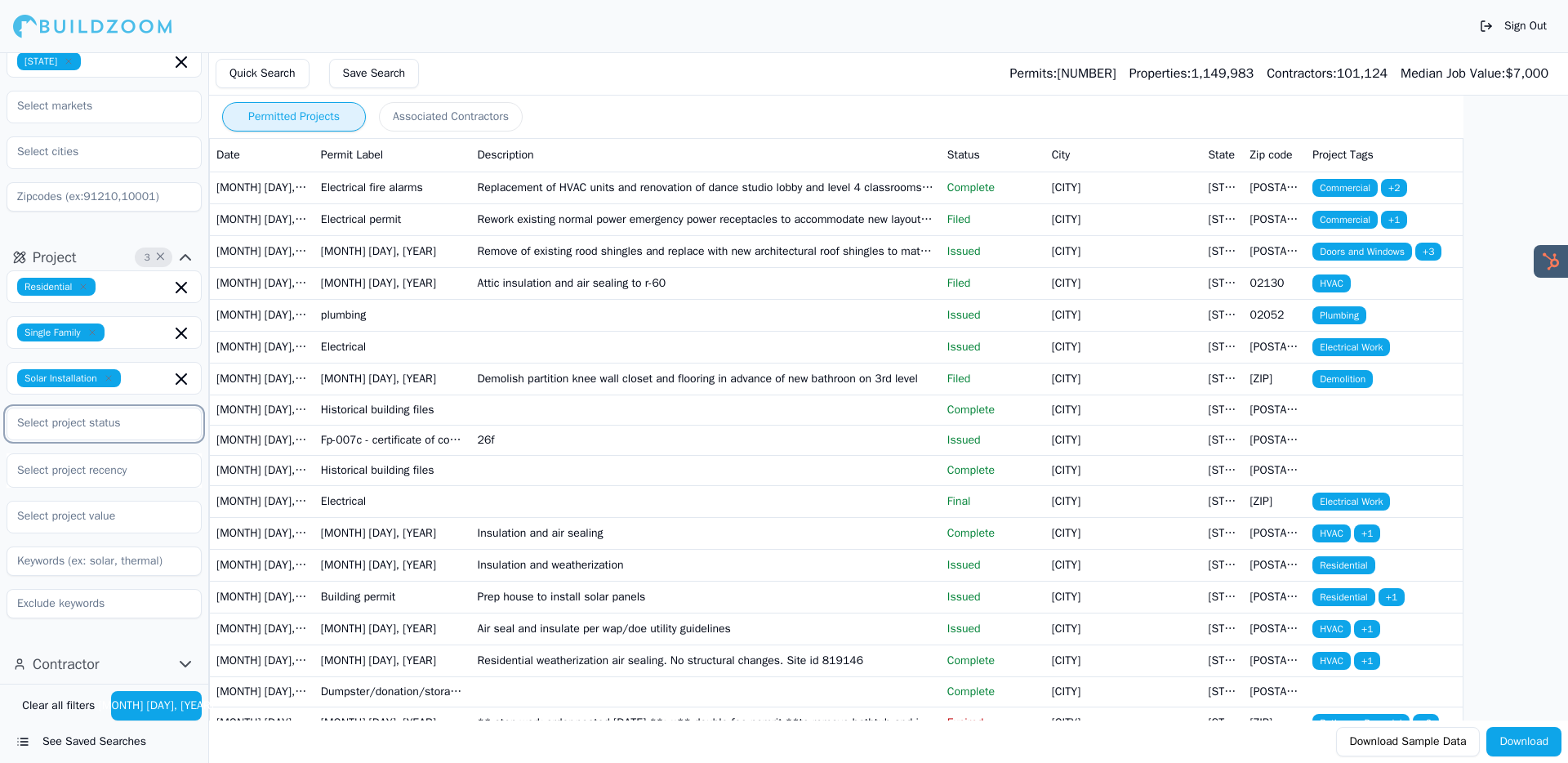click at bounding box center (94, 423) 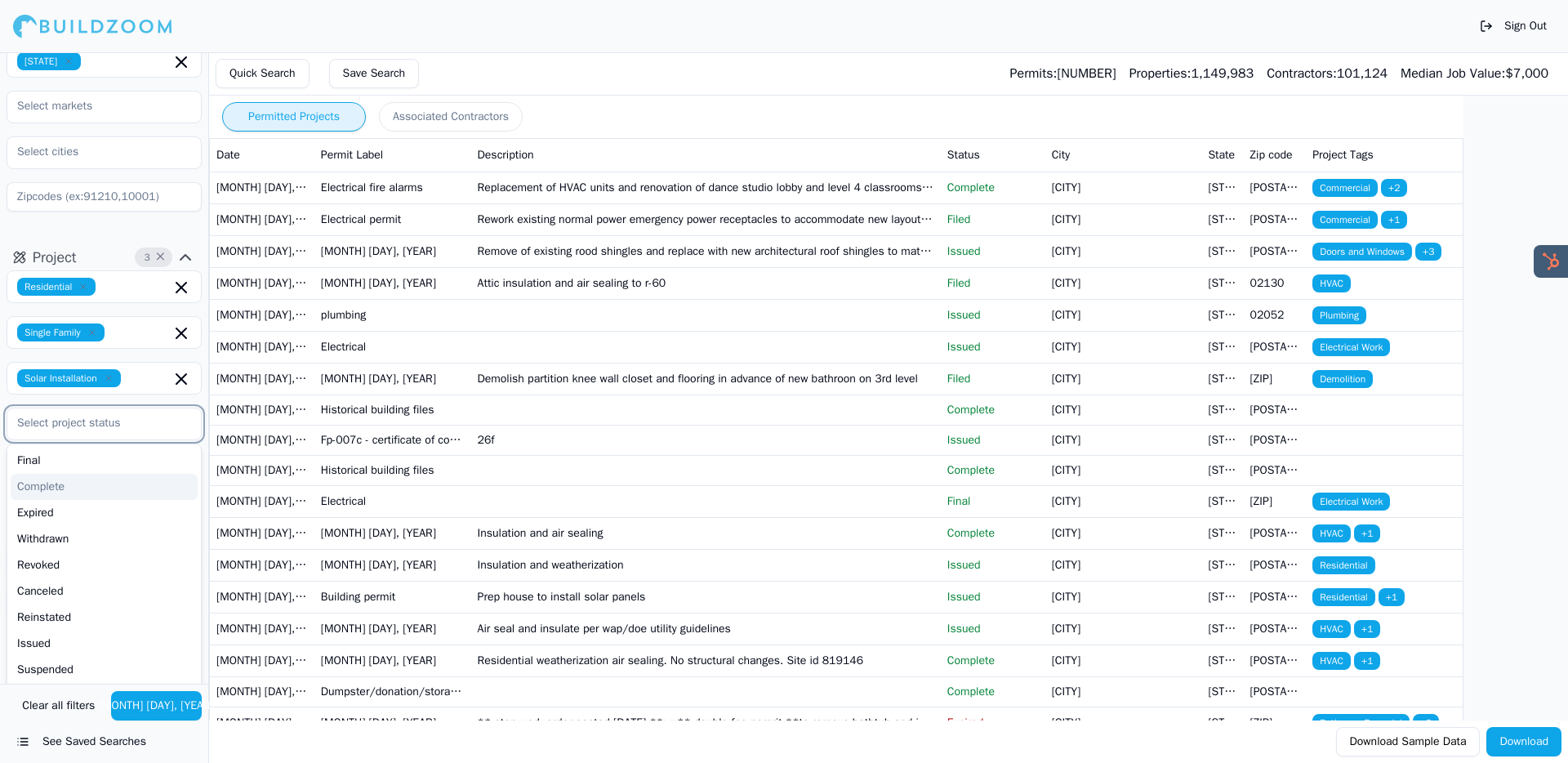 click on "Complete" at bounding box center (104, 487) 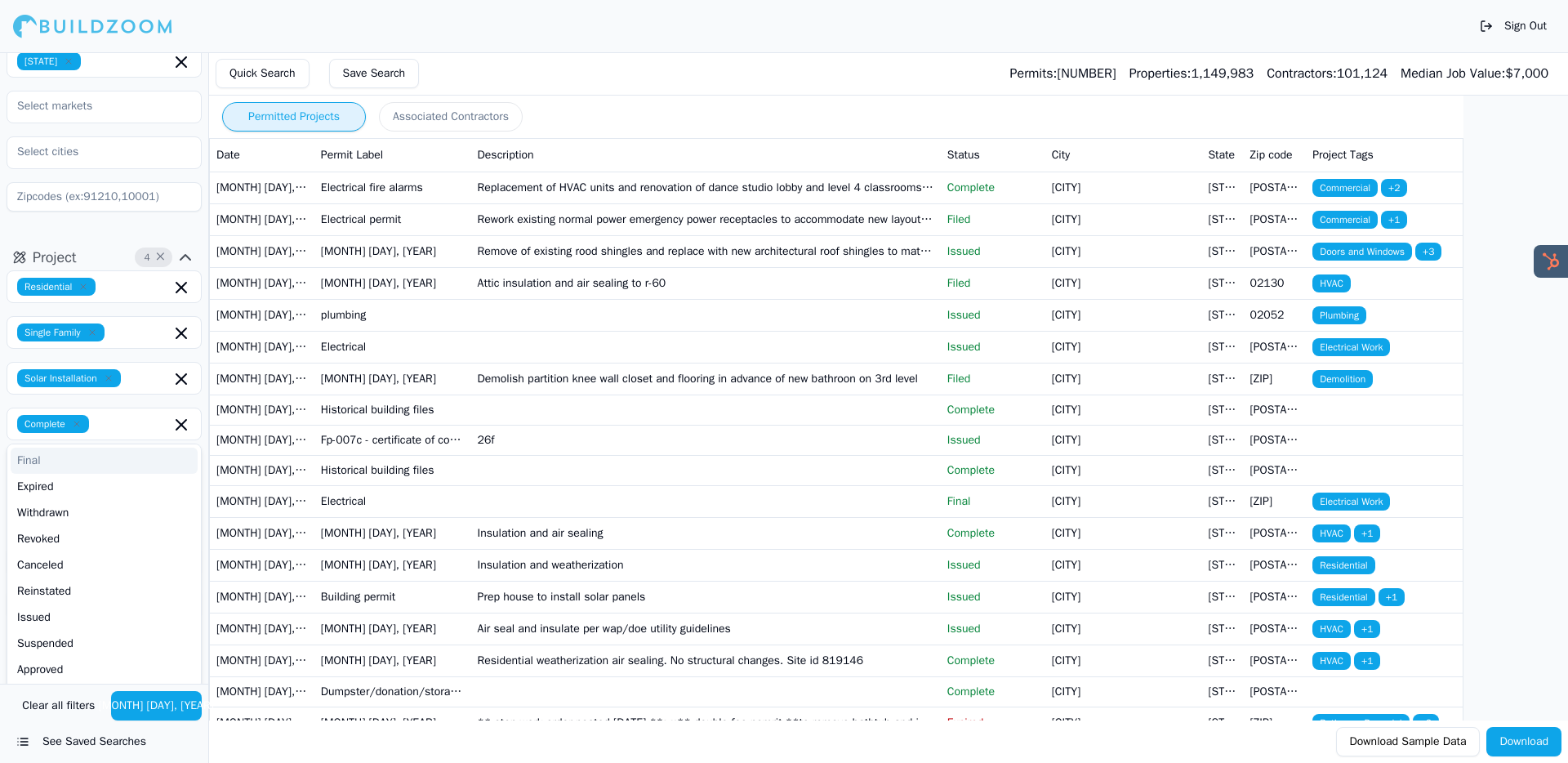 click on "Project 4 × Residential Single Family Solar Installation Complete Final Expired Withdrawn Revoked Canceled Reinstated Issued Suspended Approved Rejected Plancheck Filed Triage Applied _None_ Select project recency" at bounding box center [104, 122] 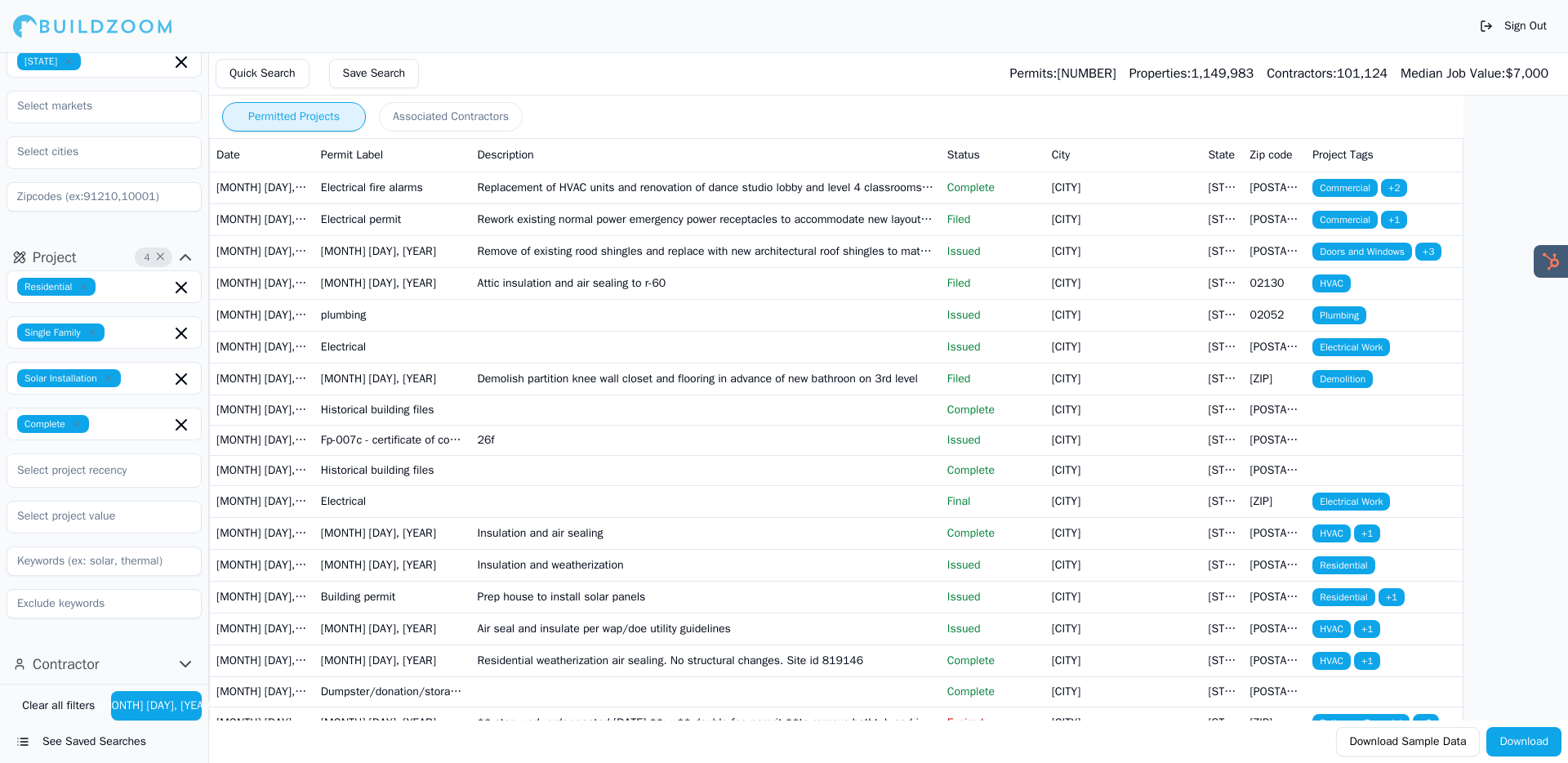 click on "View Results" at bounding box center (157, 706) 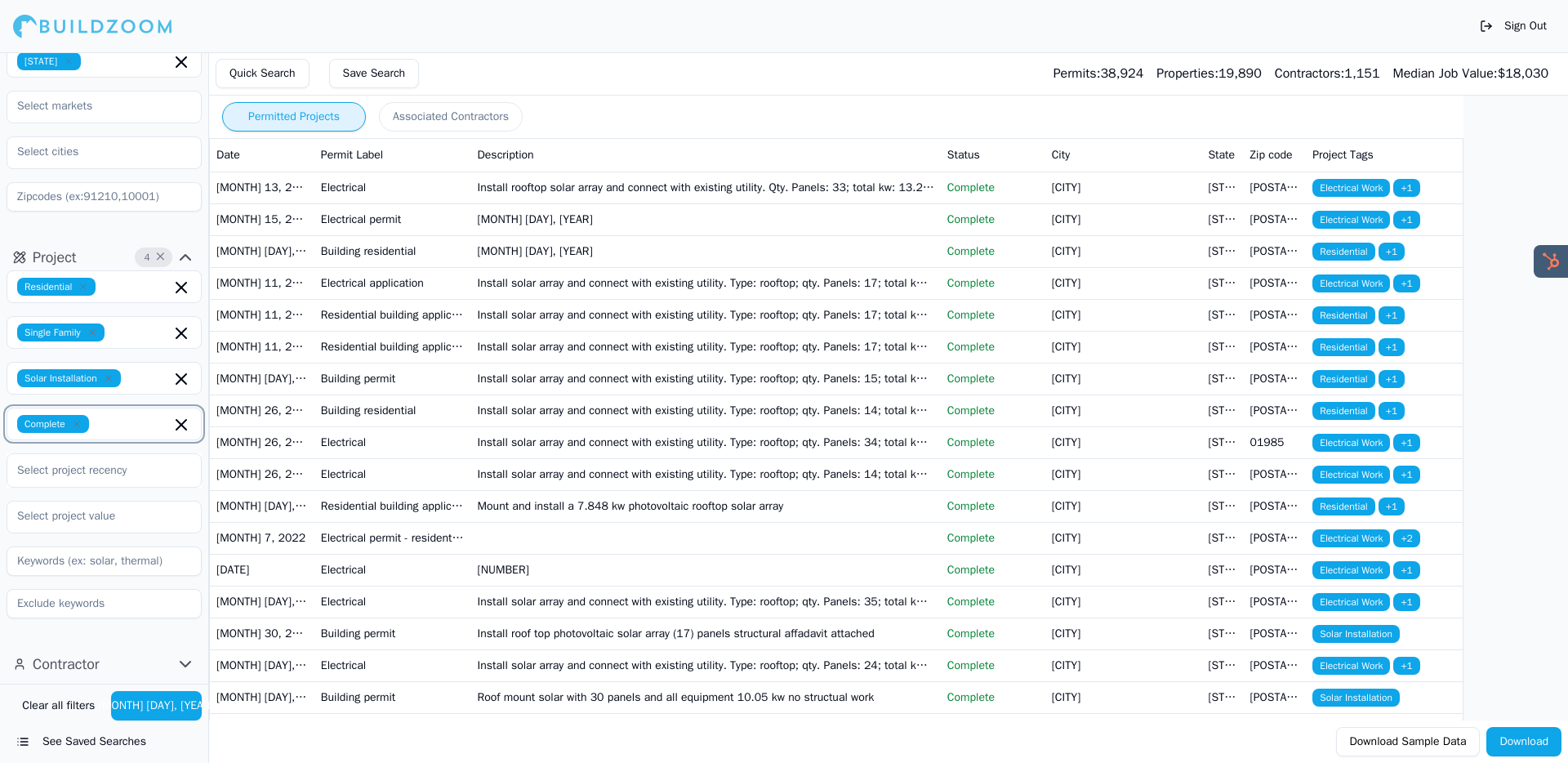 click at bounding box center (181, 288) 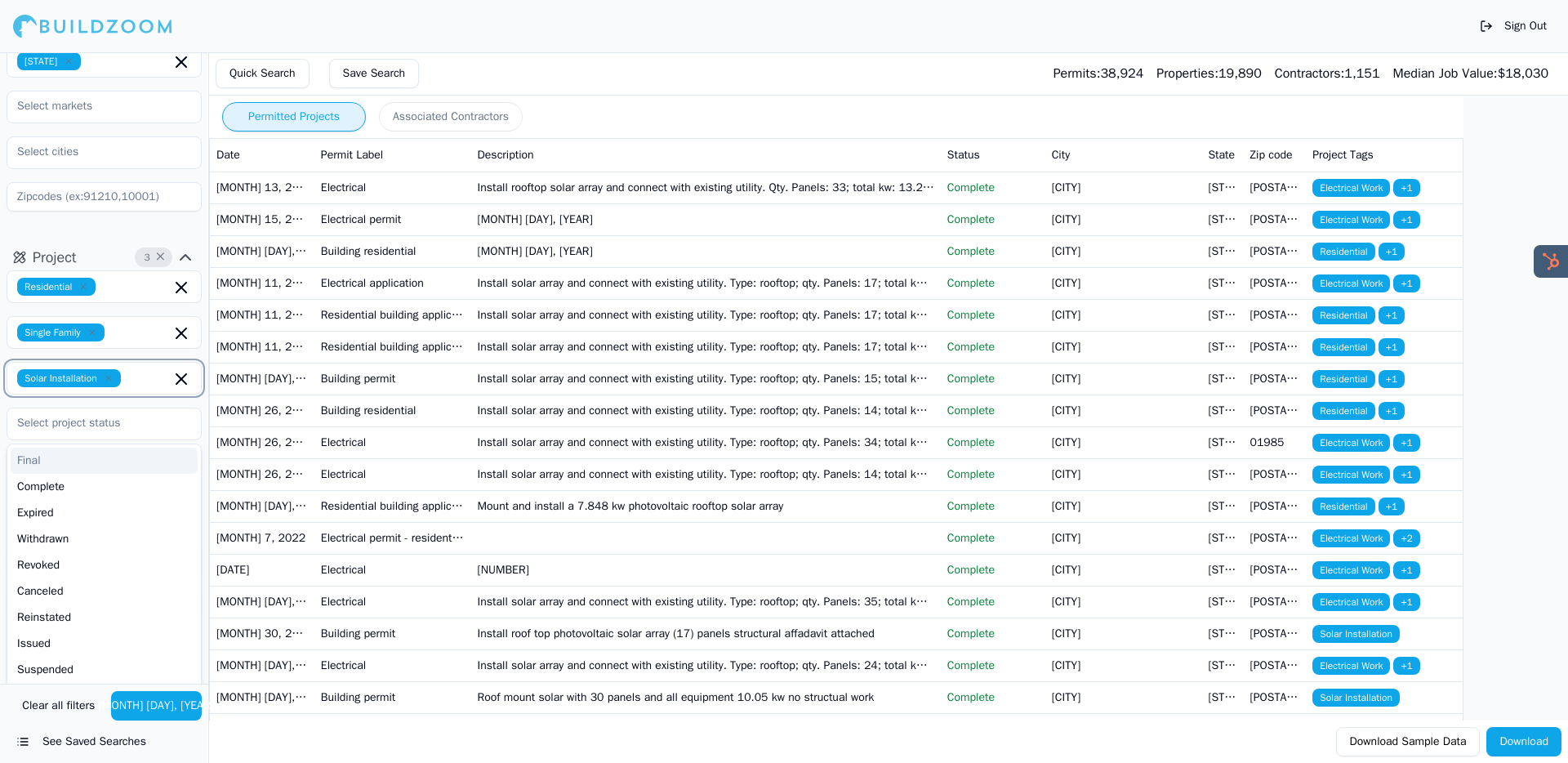click at bounding box center (181, 288) 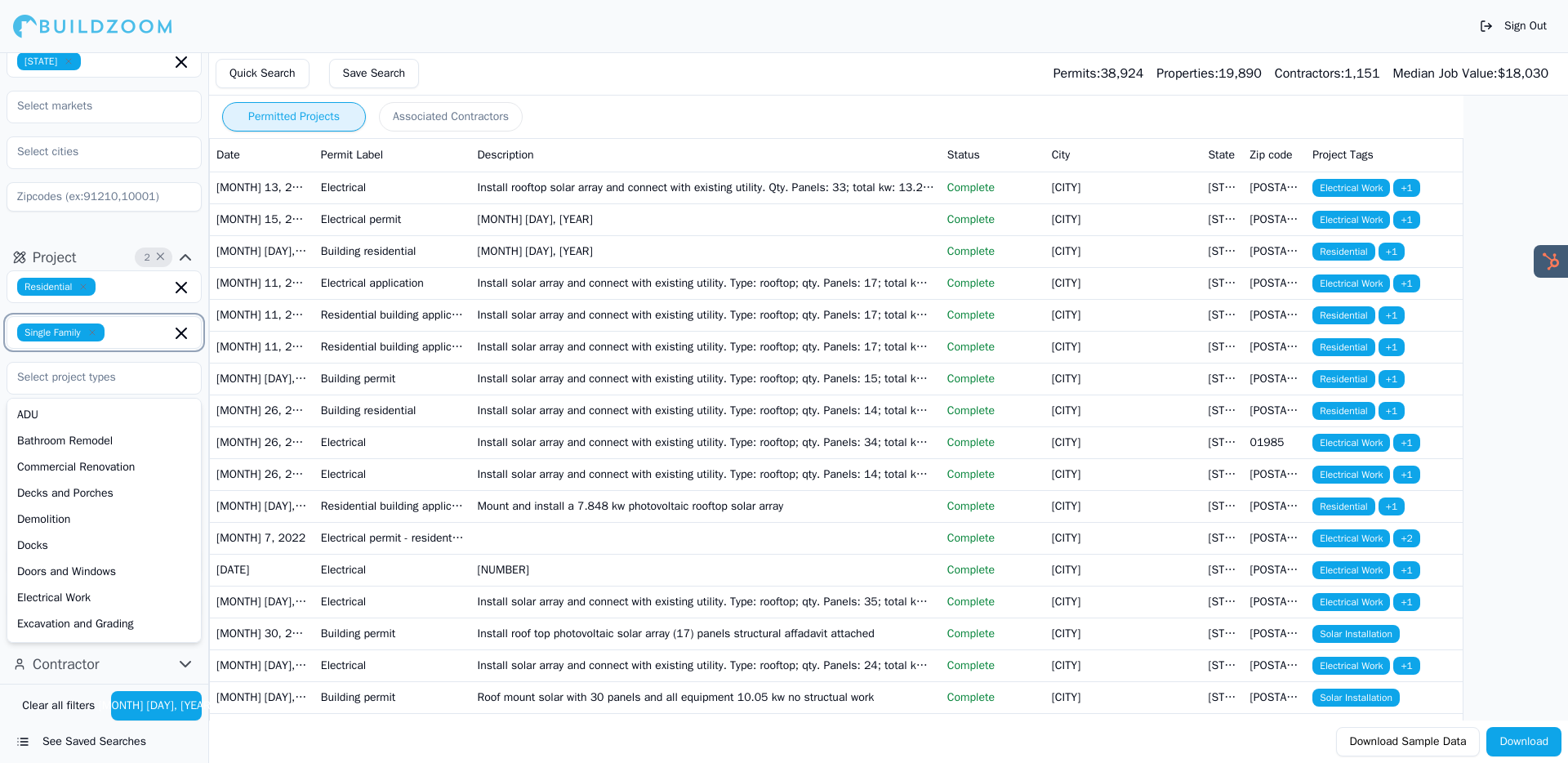 click at bounding box center [181, 288] 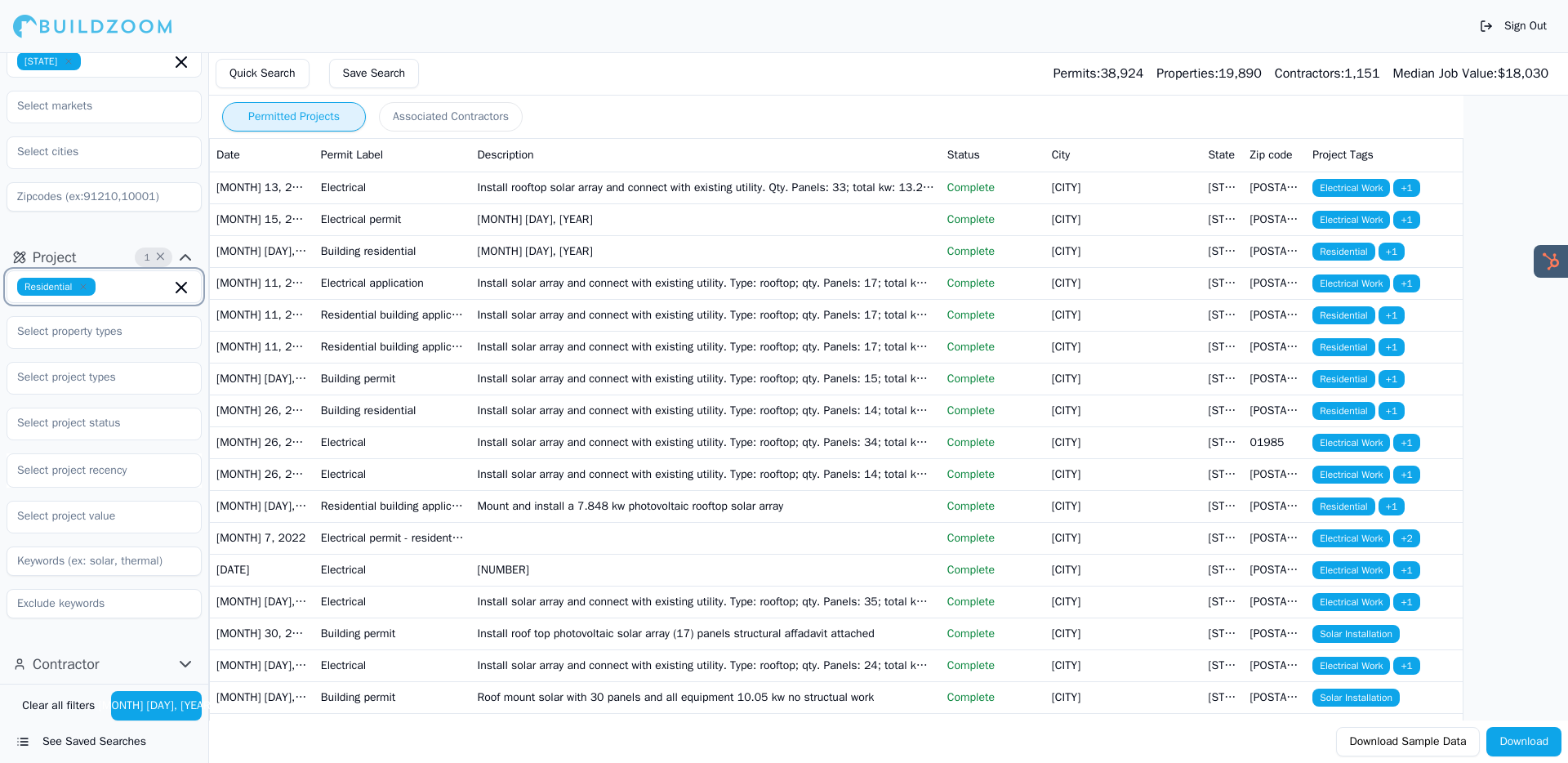 click at bounding box center [181, 288] 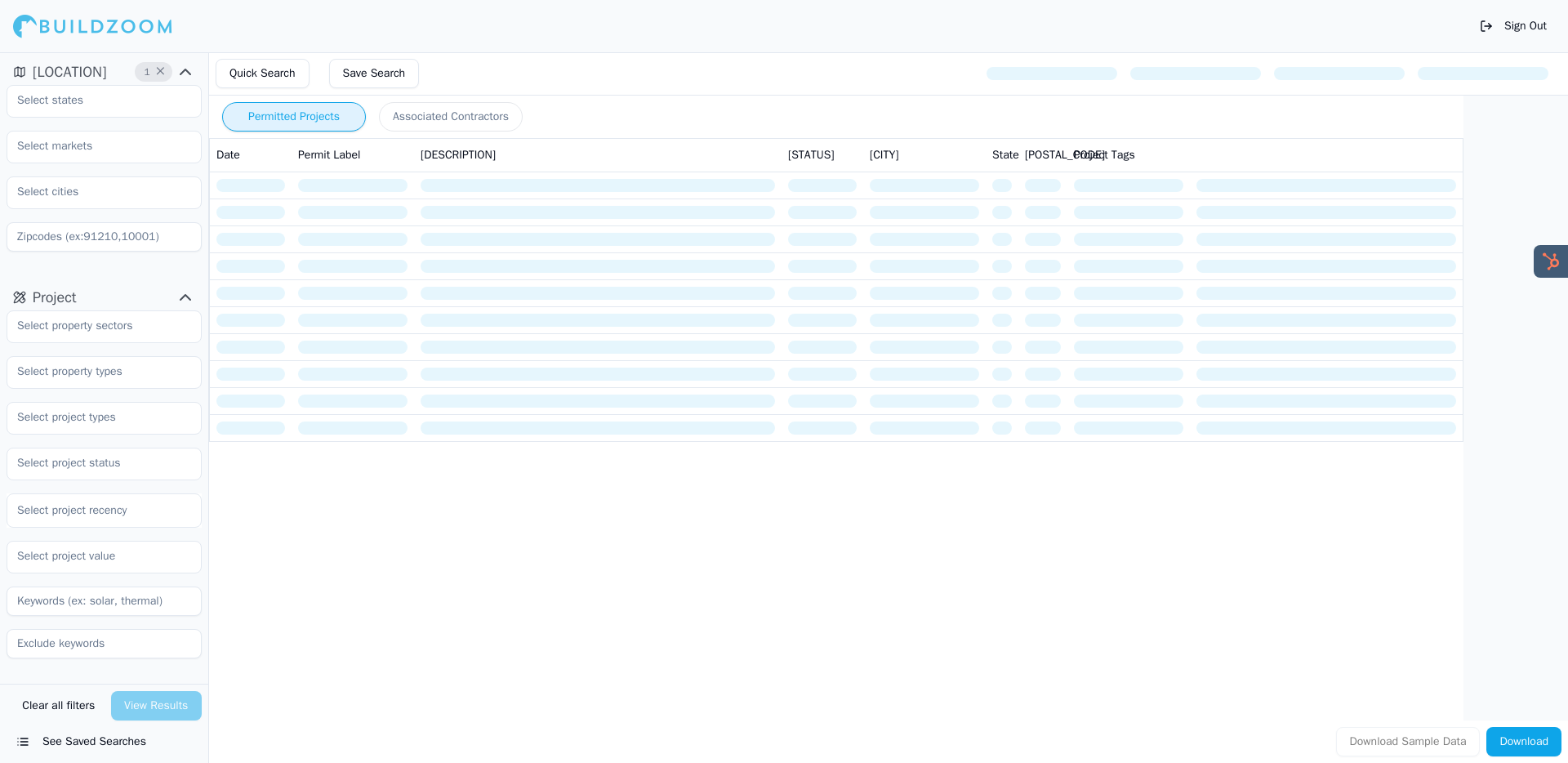 scroll, scrollTop: 0, scrollLeft: 0, axis: both 